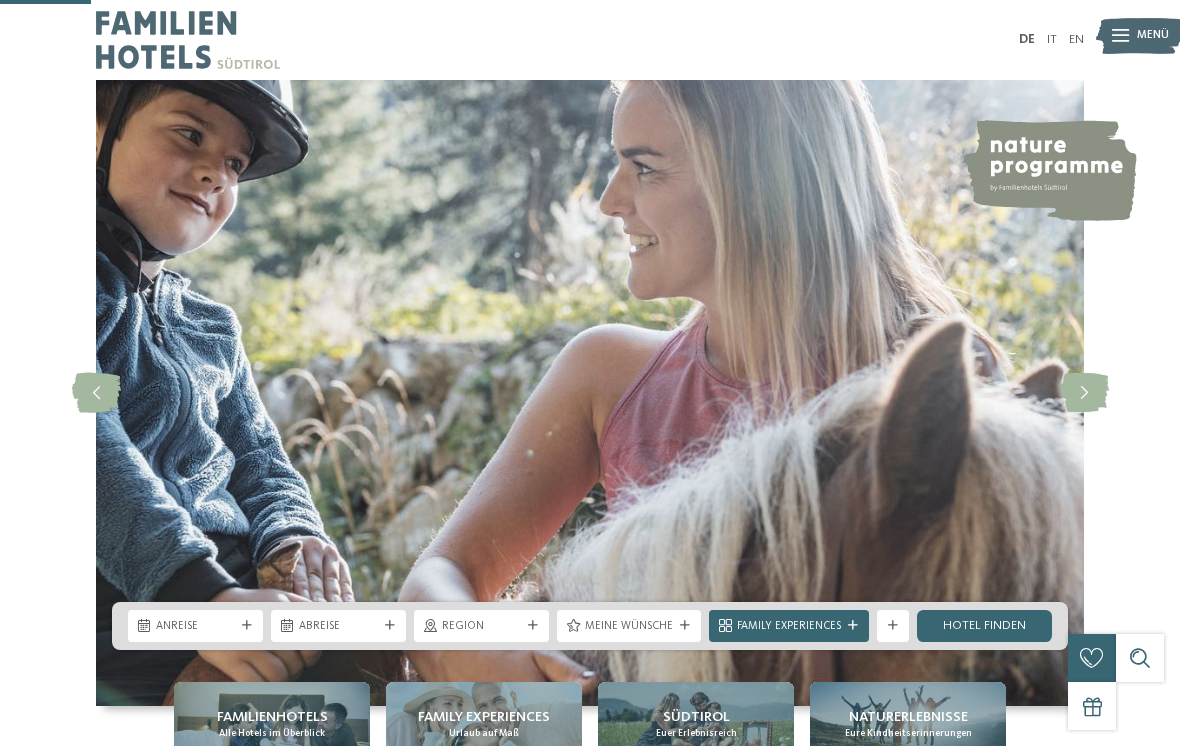 scroll, scrollTop: 551, scrollLeft: 0, axis: vertical 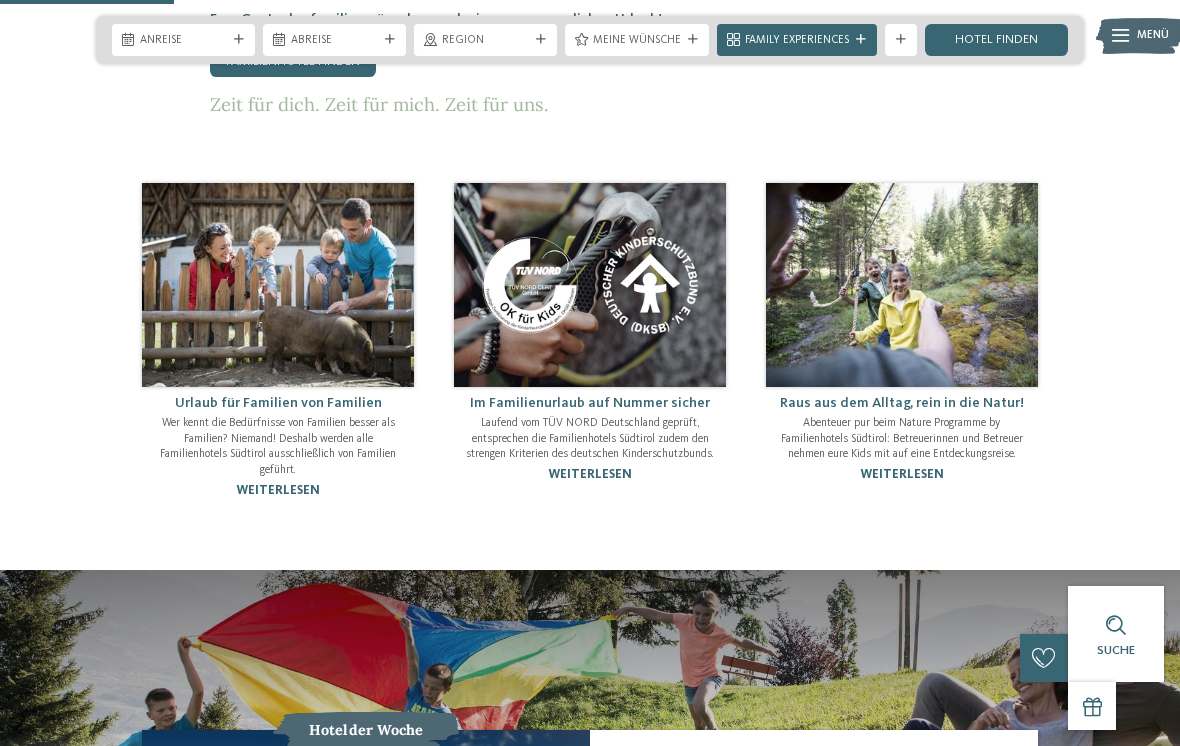 click on "weiterlesen" at bounding box center [278, 490] 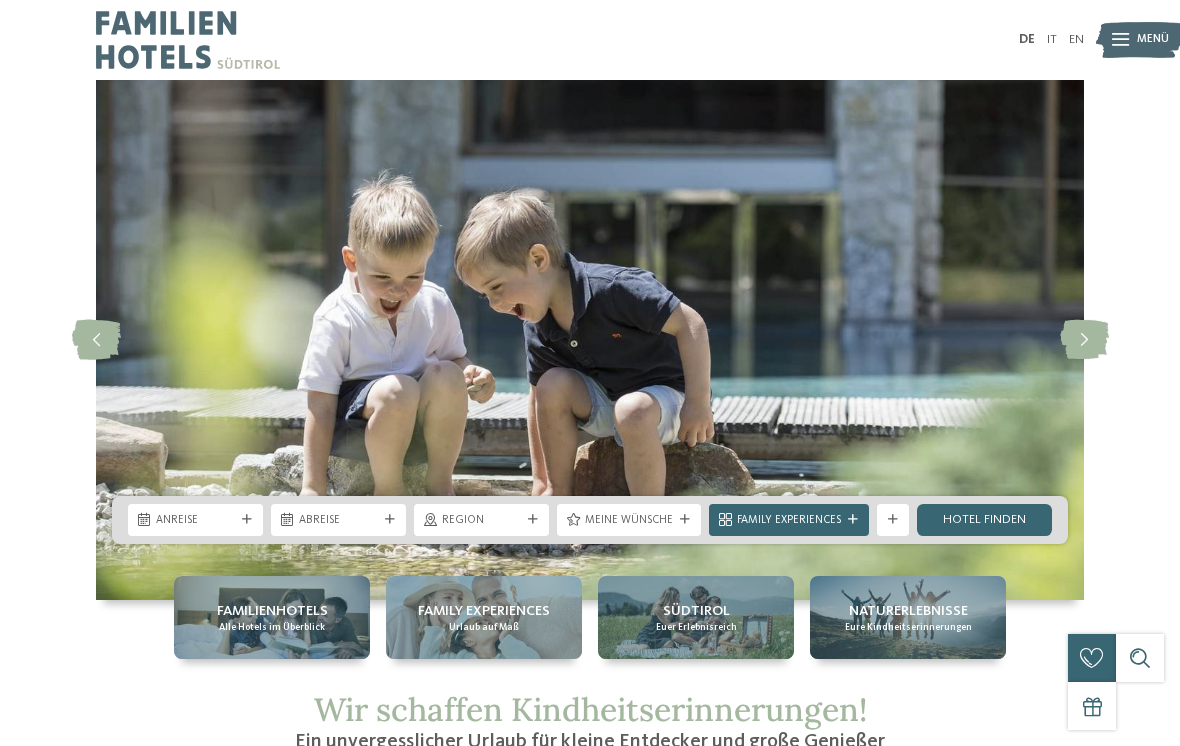 scroll, scrollTop: 84, scrollLeft: 0, axis: vertical 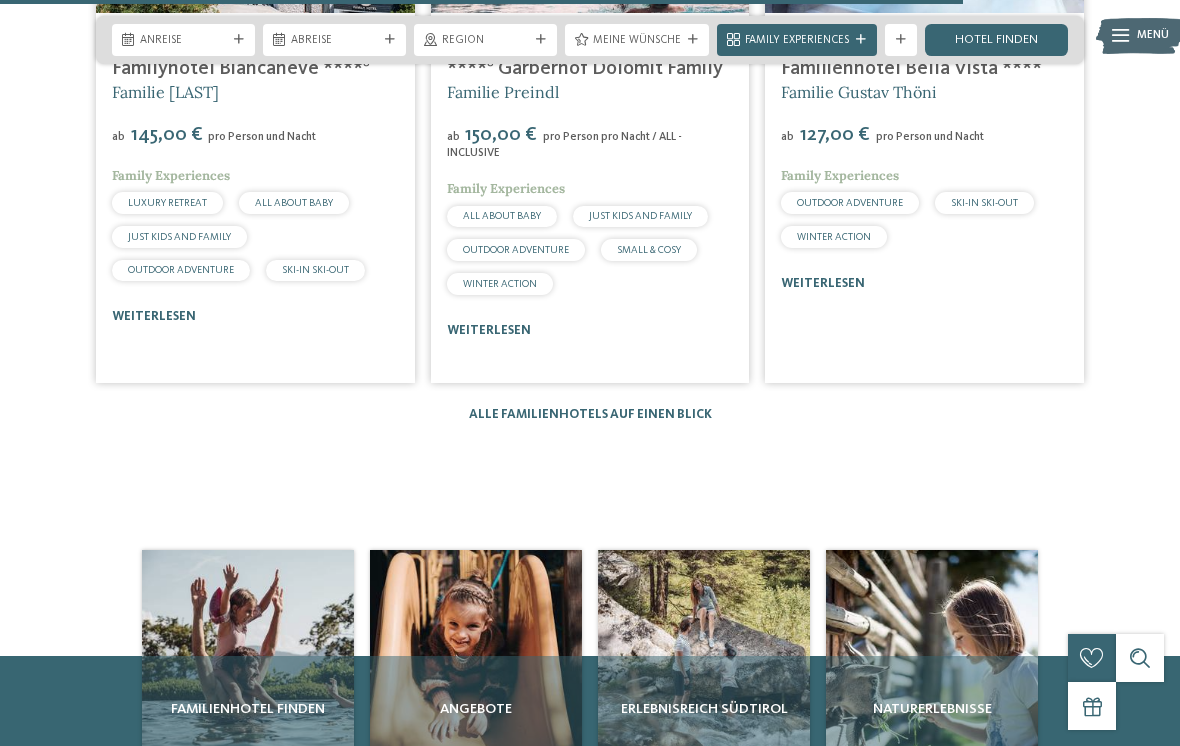 click on "Alle Familienhotels auf einen Blick" at bounding box center (590, 414) 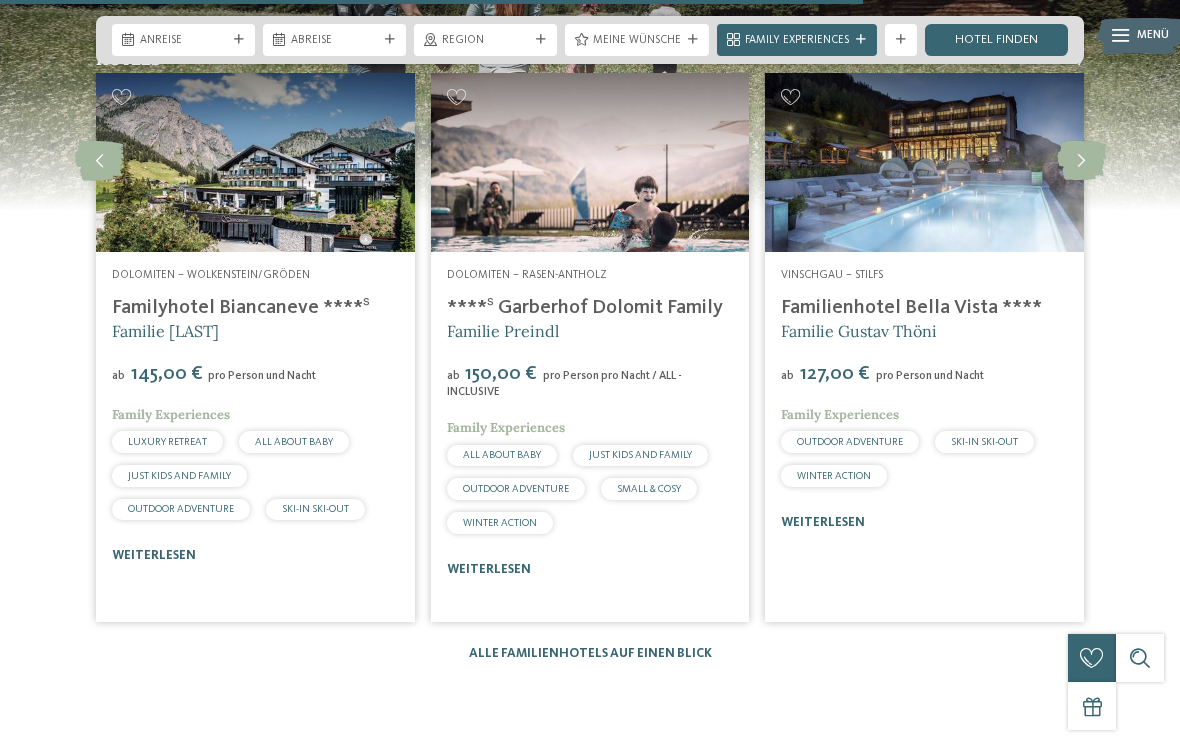 scroll, scrollTop: 2066, scrollLeft: 0, axis: vertical 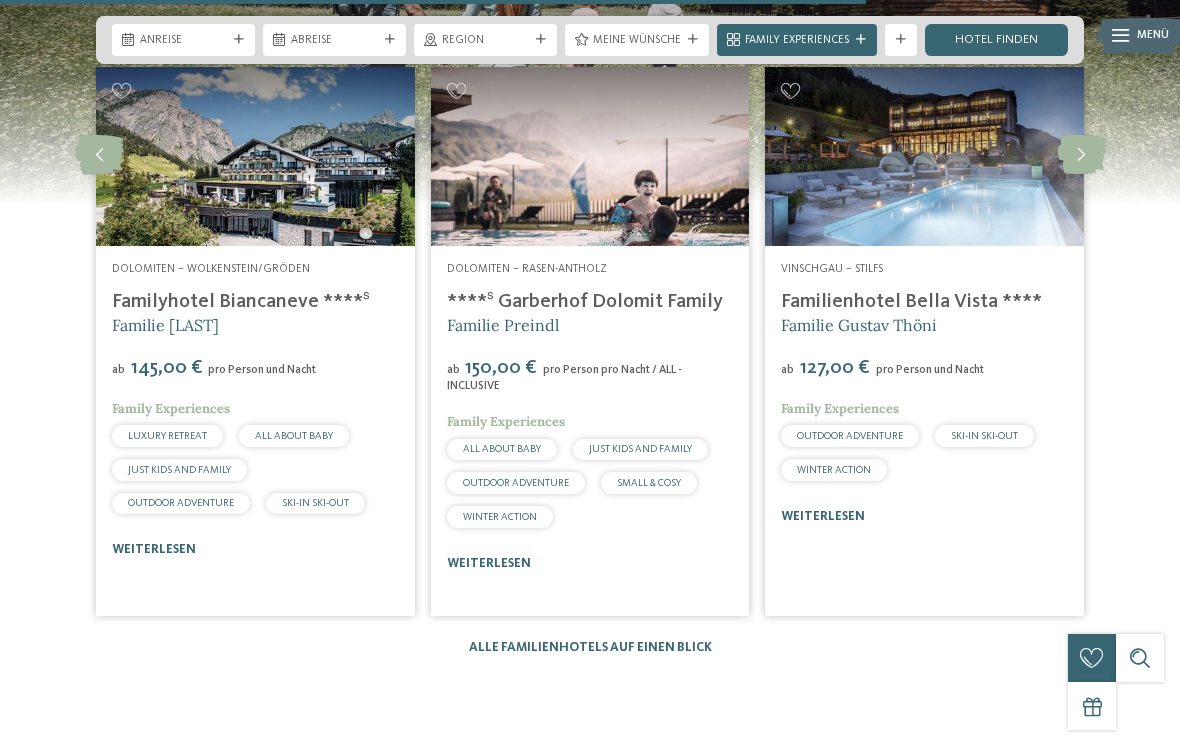 click on "weiterlesen" at bounding box center (154, 549) 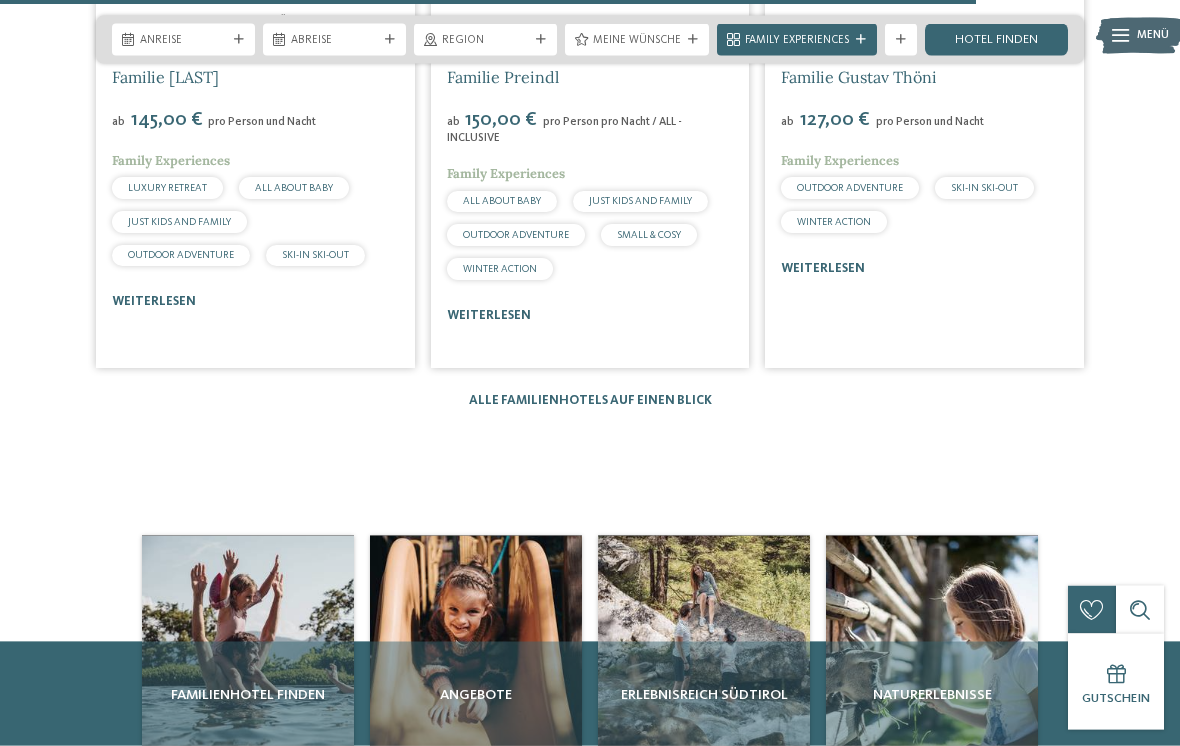 scroll, scrollTop: 2305, scrollLeft: 0, axis: vertical 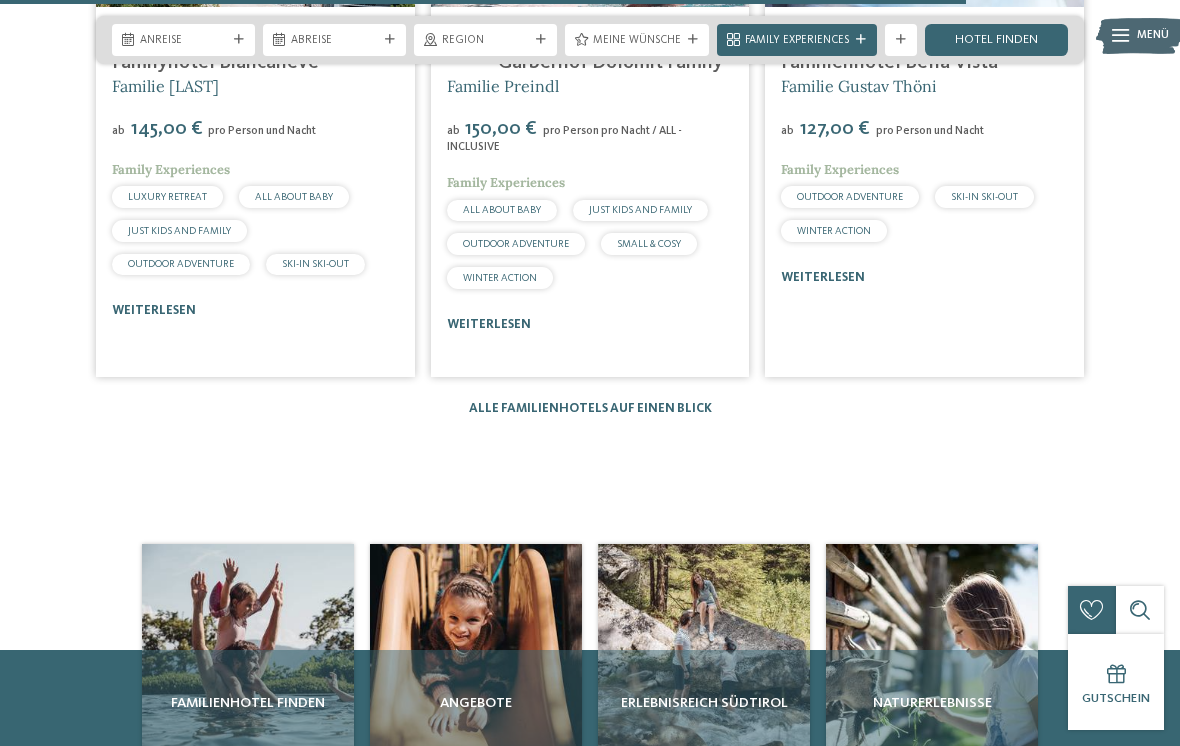 click on "Alle Familienhotels auf einen Blick" at bounding box center [590, 408] 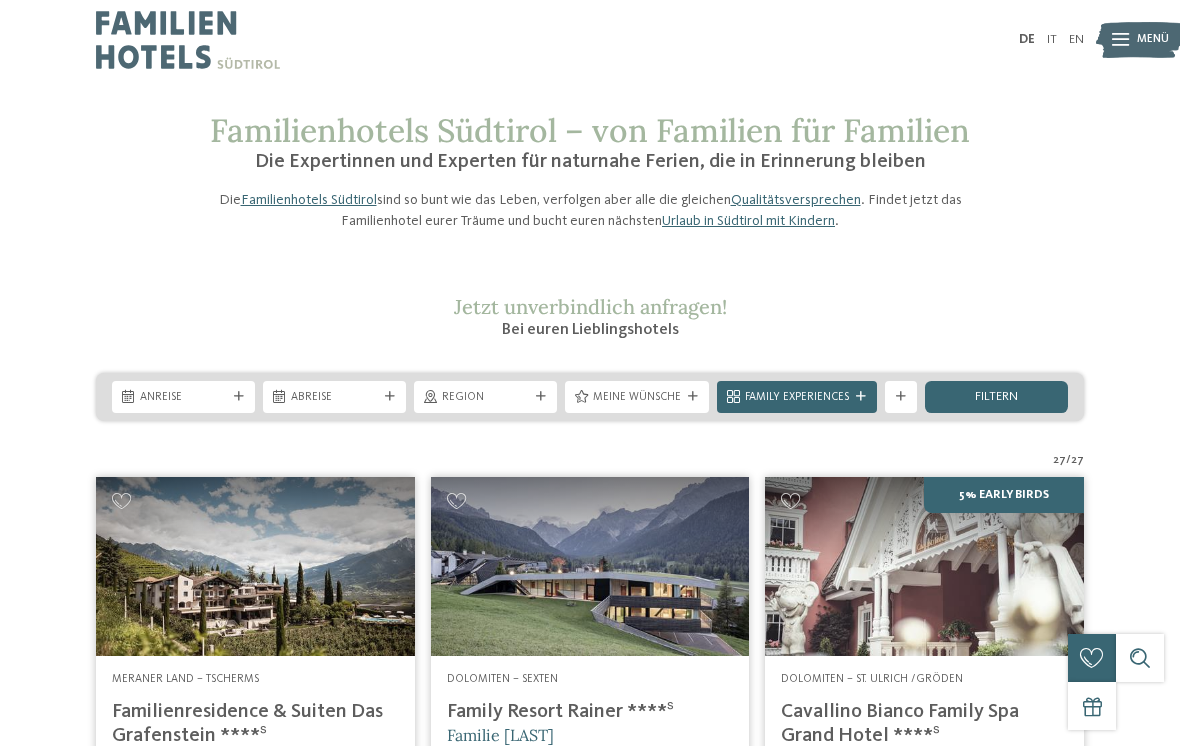 scroll, scrollTop: 0, scrollLeft: 0, axis: both 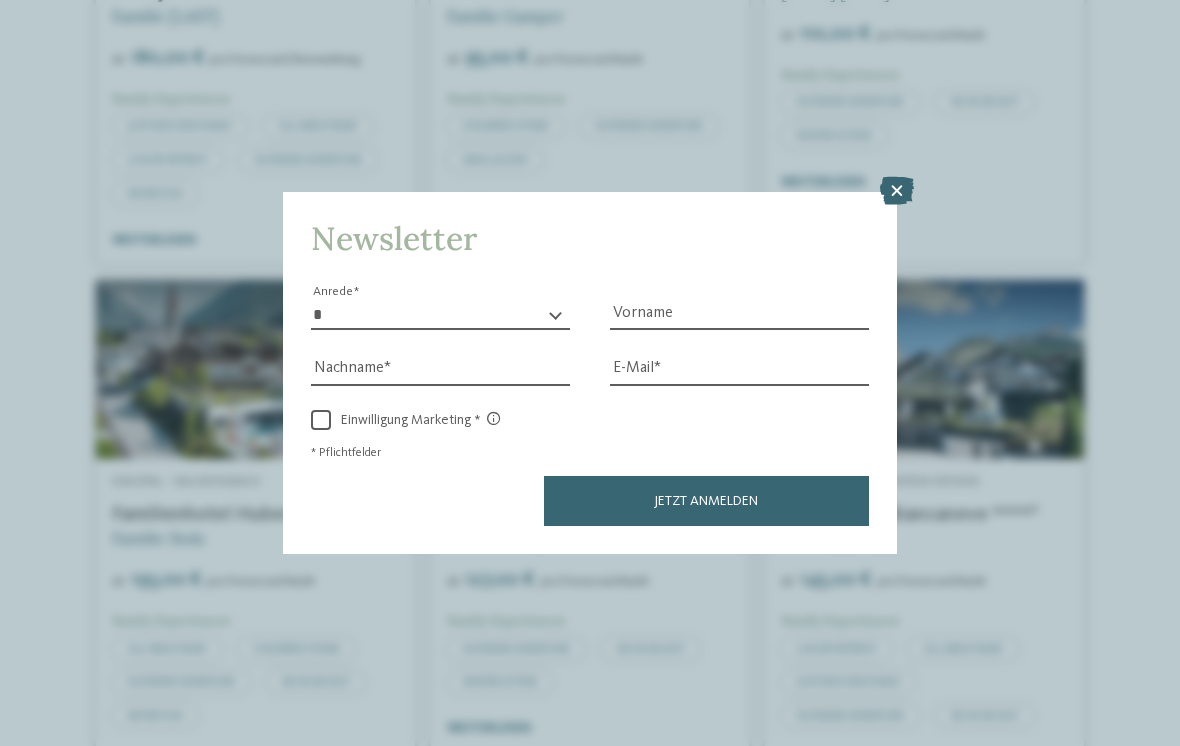 click at bounding box center [897, 191] 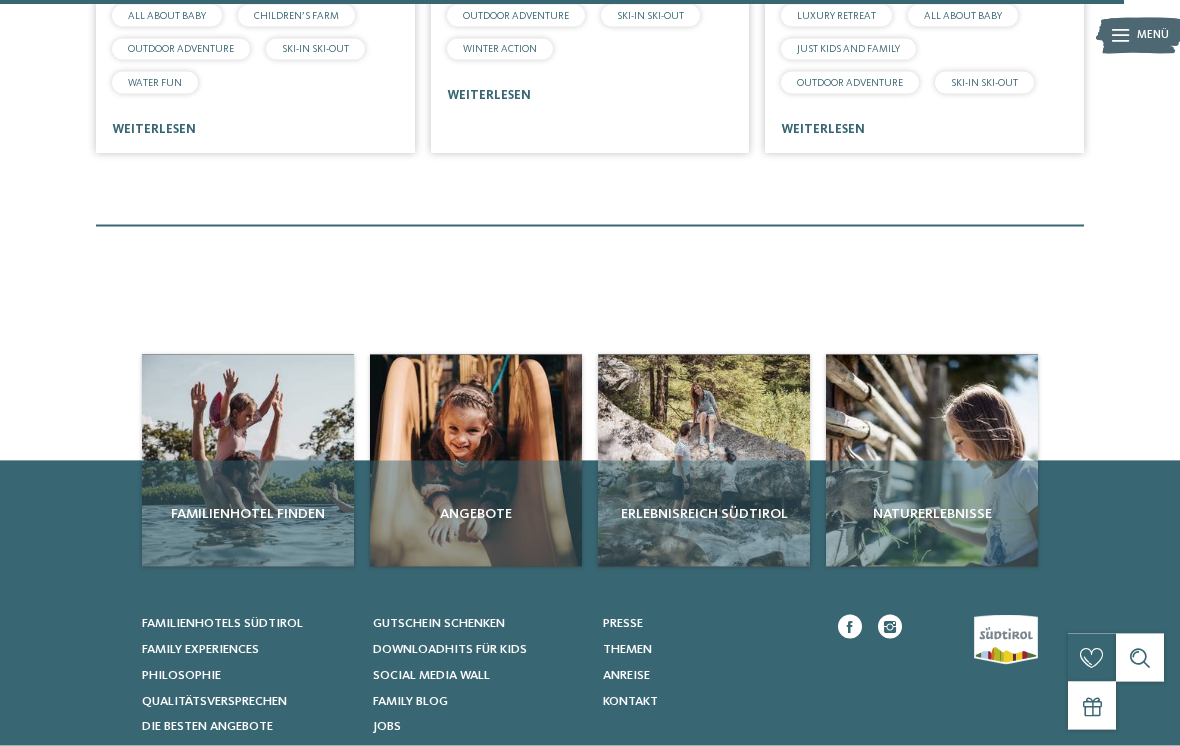 scroll, scrollTop: 5165, scrollLeft: 0, axis: vertical 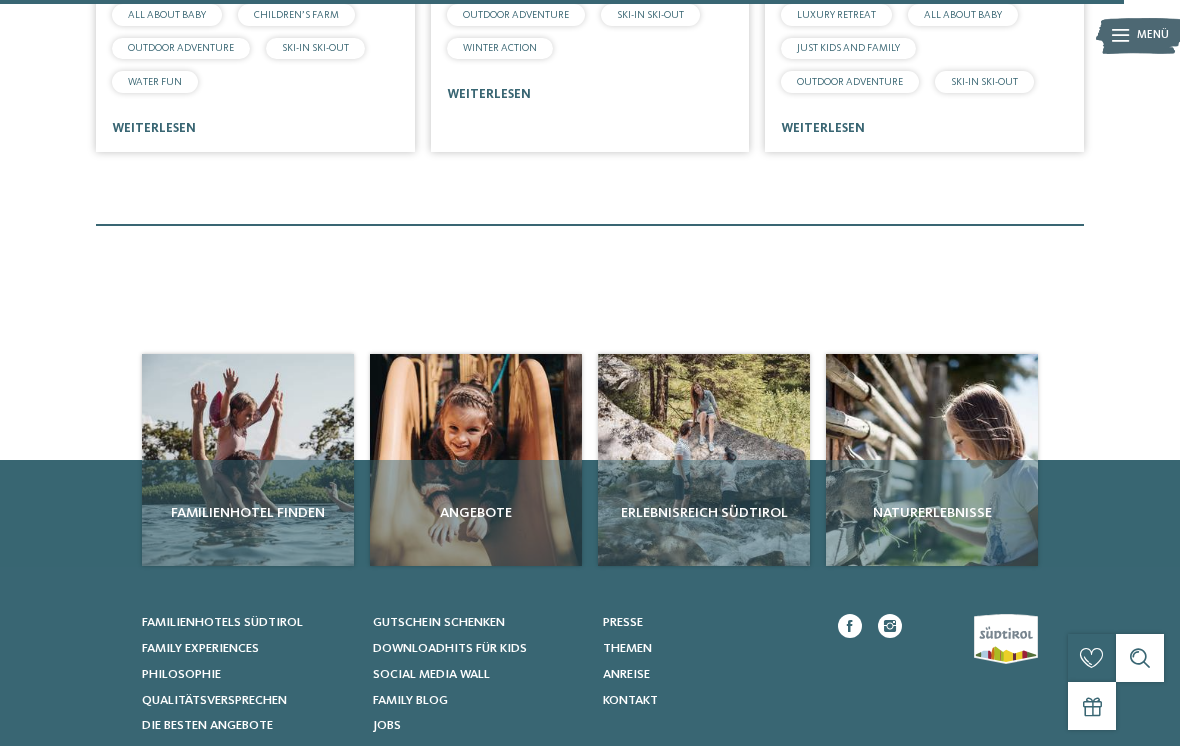 click on "Familienhotel finden" at bounding box center (248, 513) 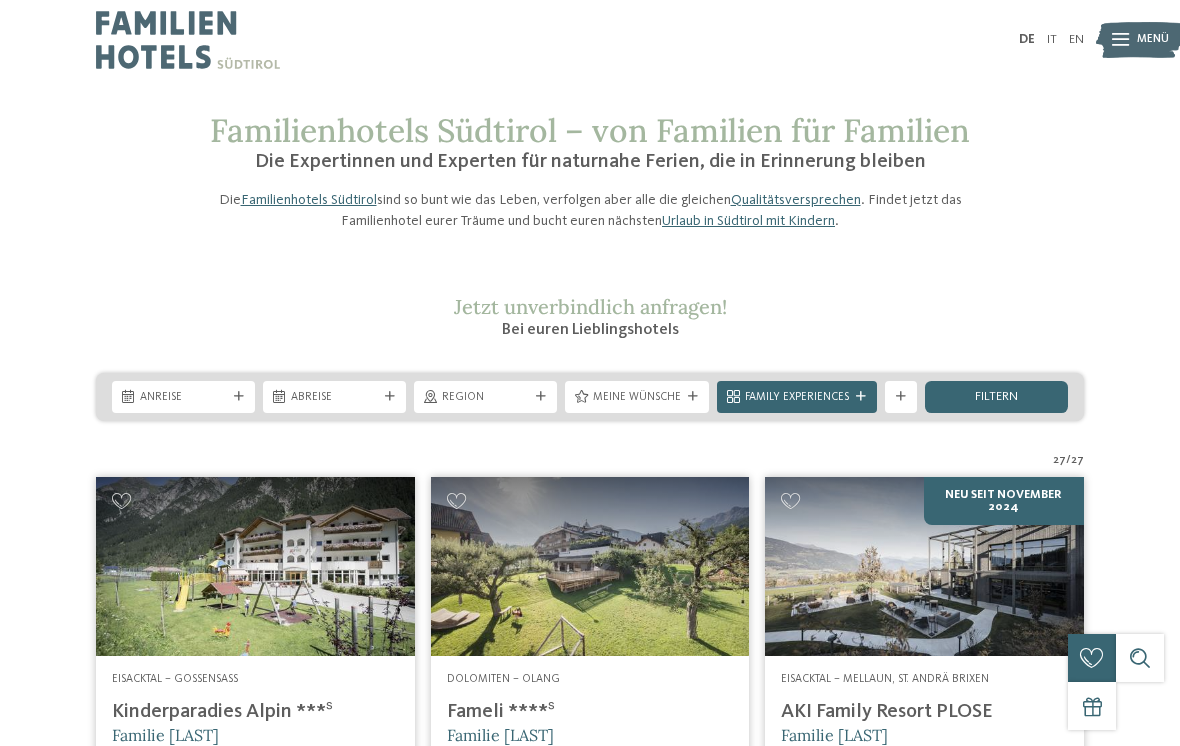 scroll, scrollTop: 0, scrollLeft: 0, axis: both 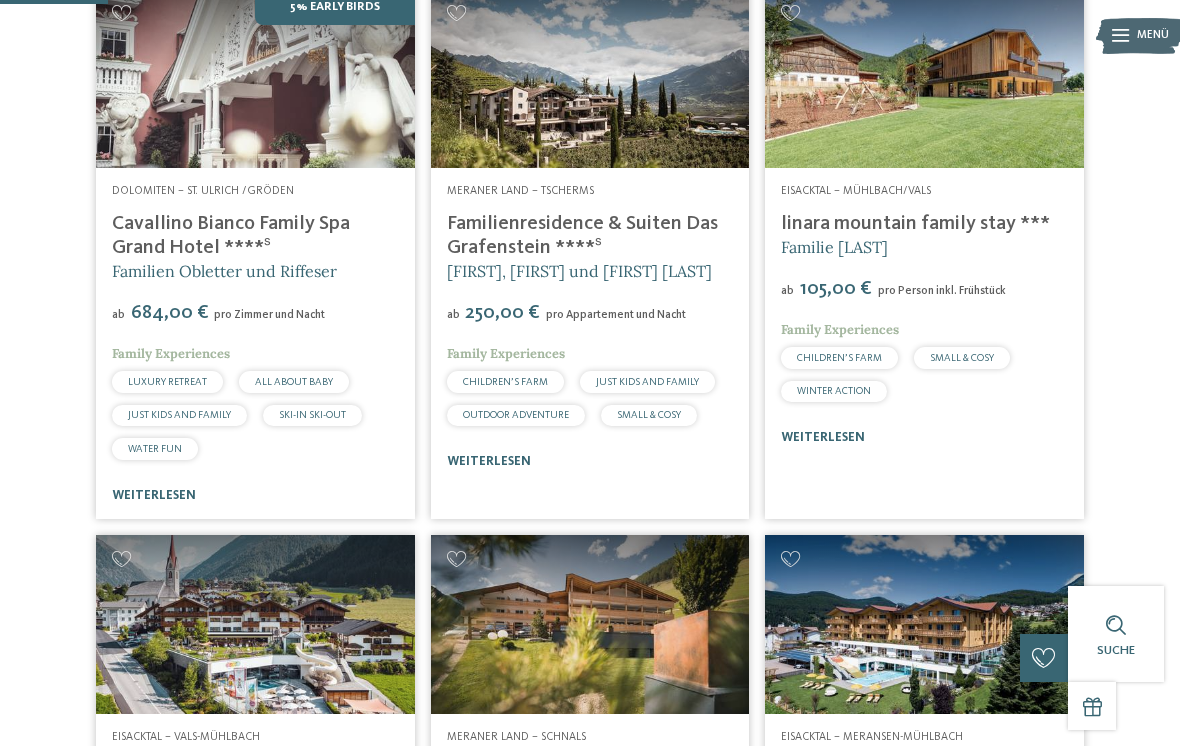 click on "weiterlesen" at bounding box center [489, 461] 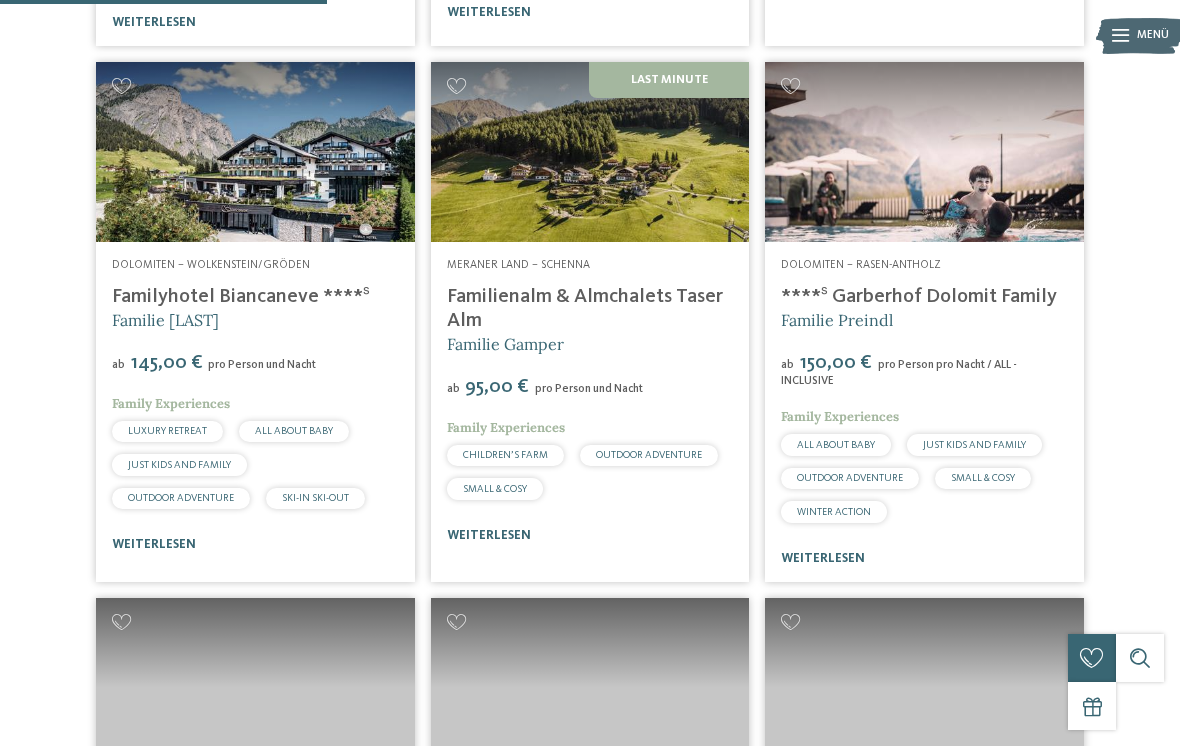 scroll, scrollTop: 1484, scrollLeft: 0, axis: vertical 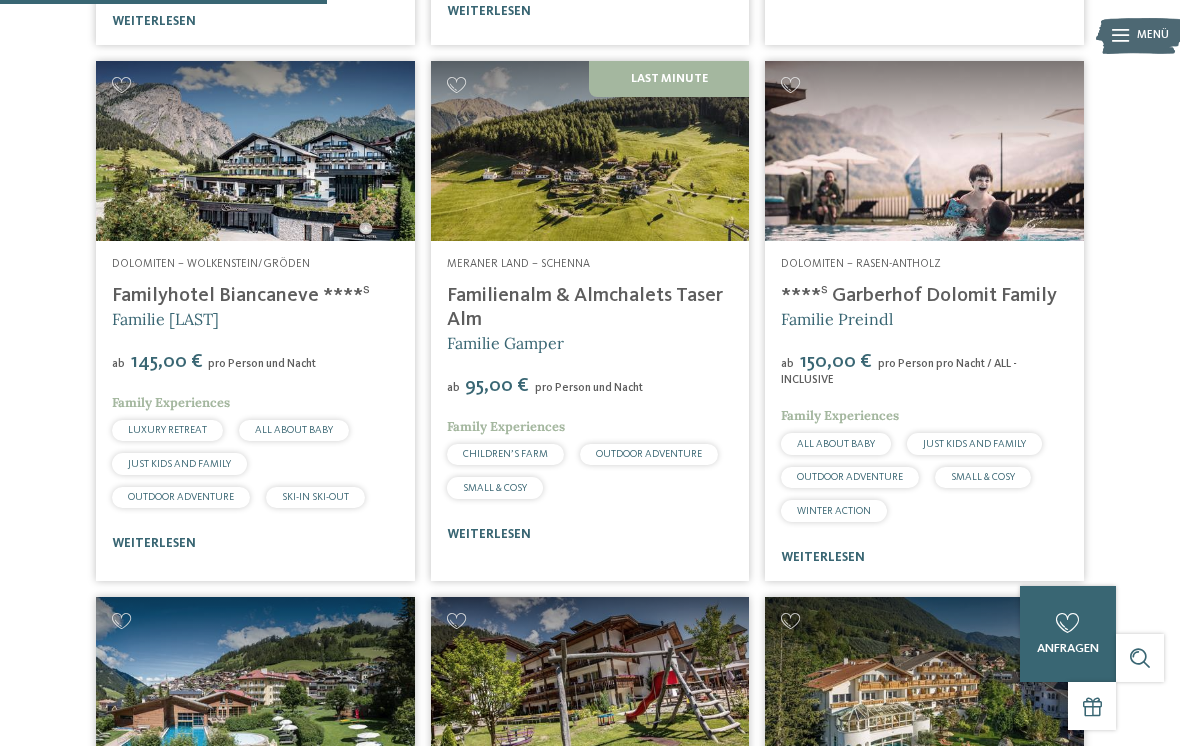 click on "weiterlesen" at bounding box center (154, 543) 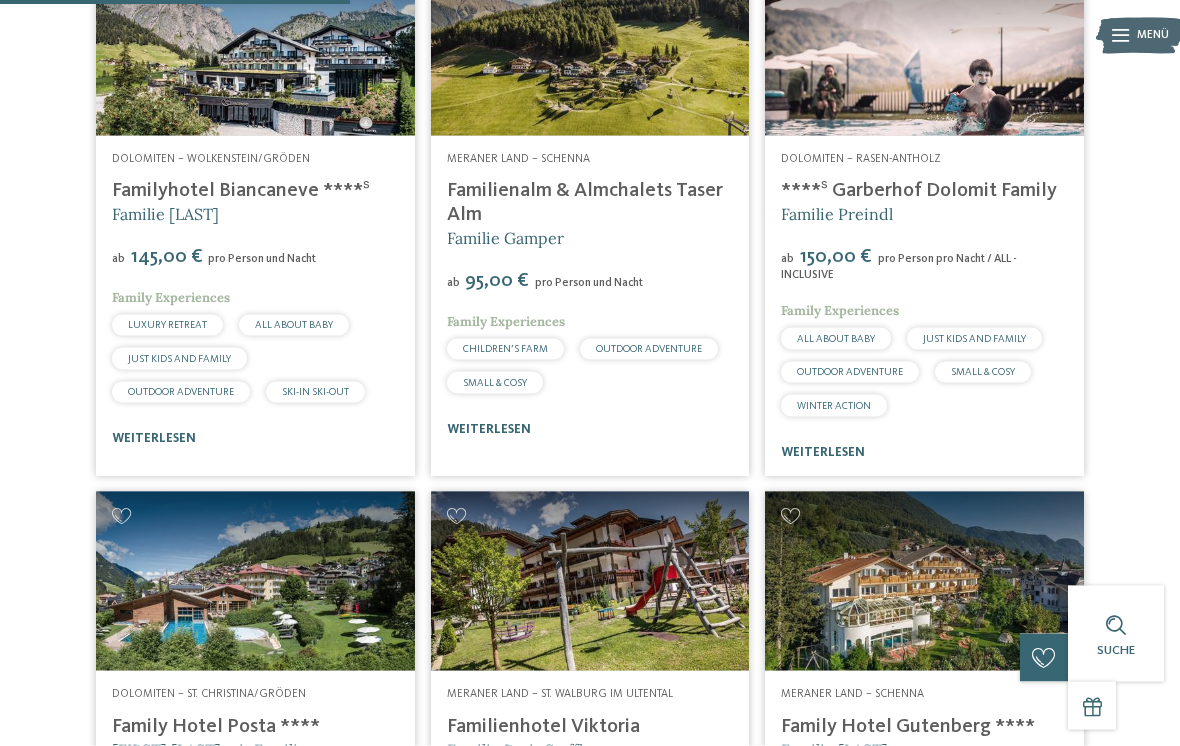 scroll, scrollTop: 1590, scrollLeft: 0, axis: vertical 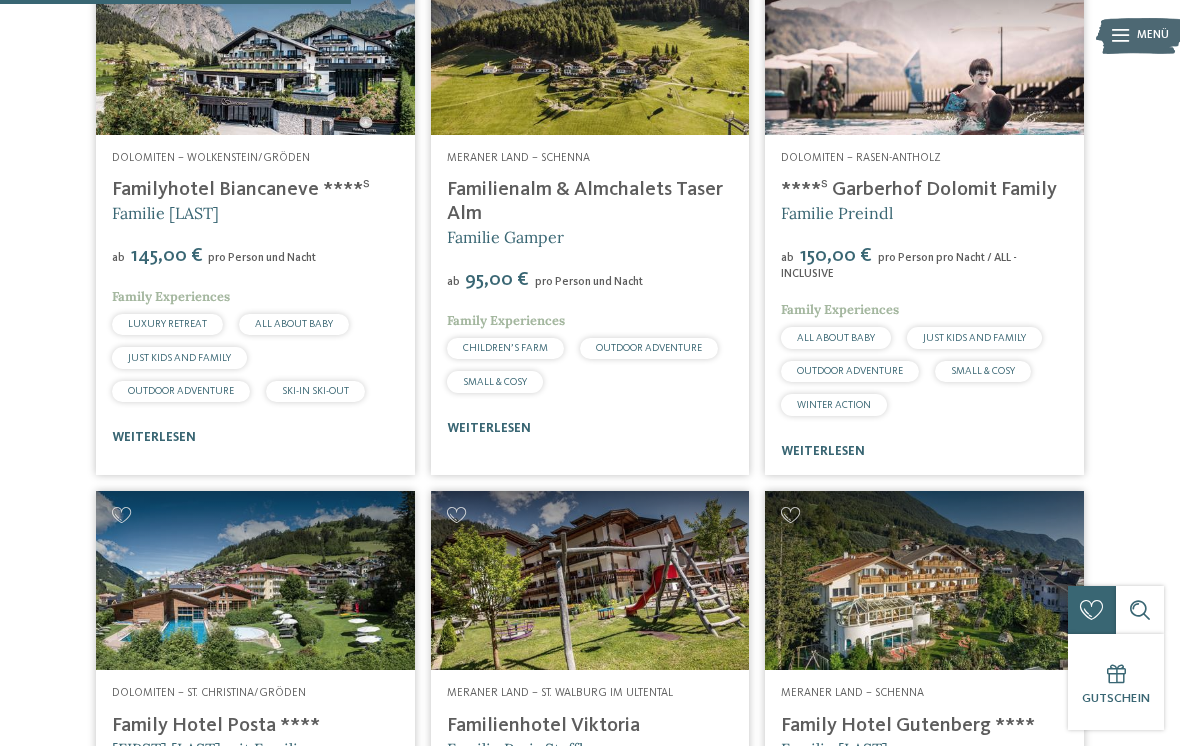 click on "weiterlesen" at bounding box center [823, 451] 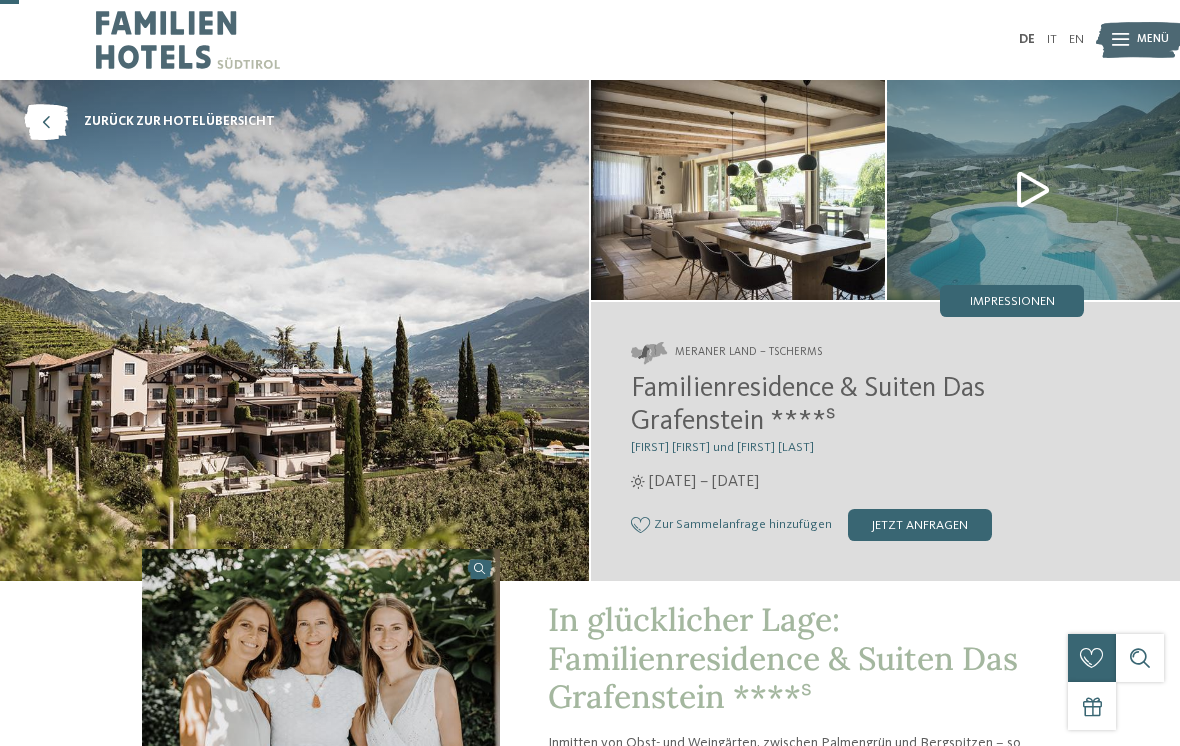 scroll, scrollTop: 76, scrollLeft: 0, axis: vertical 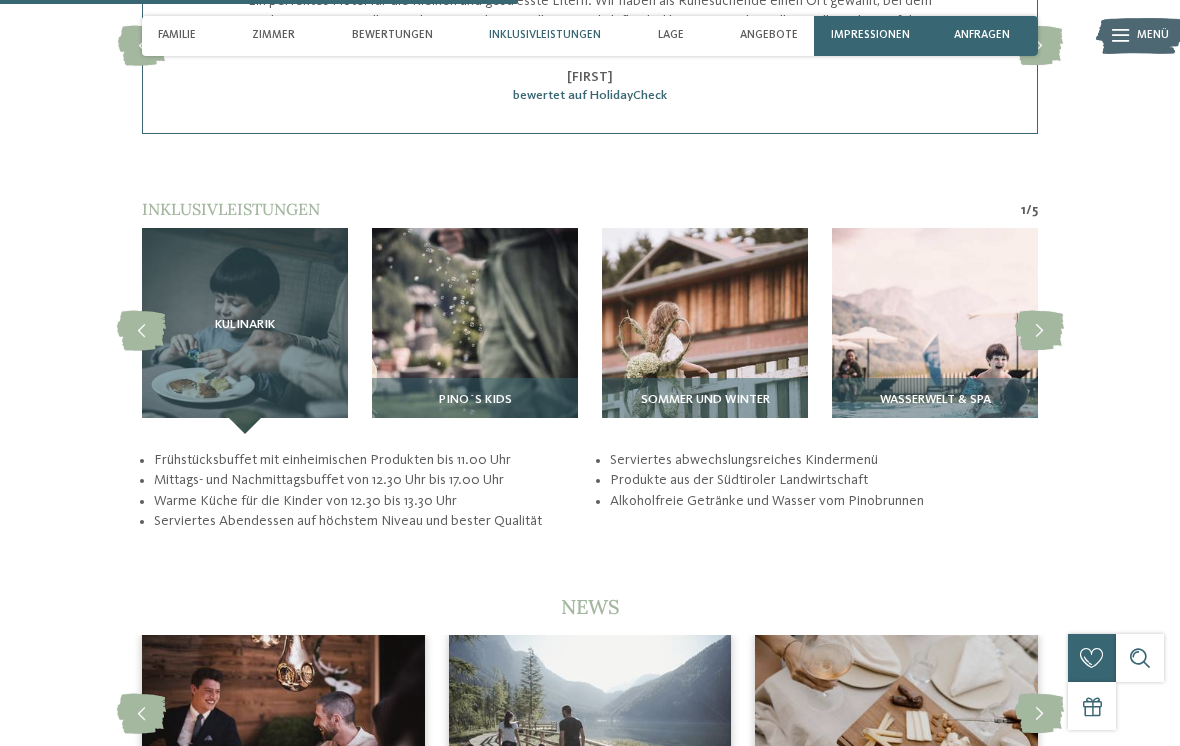 click at bounding box center (475, 331) 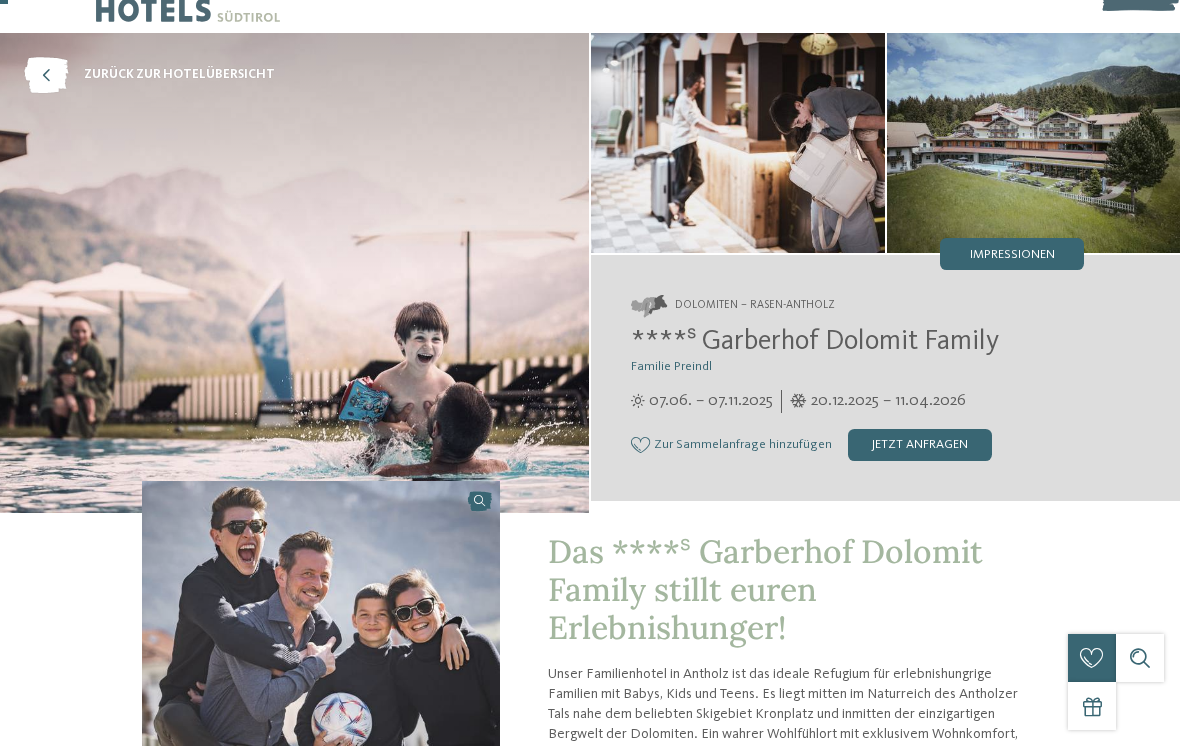 scroll, scrollTop: 0, scrollLeft: 0, axis: both 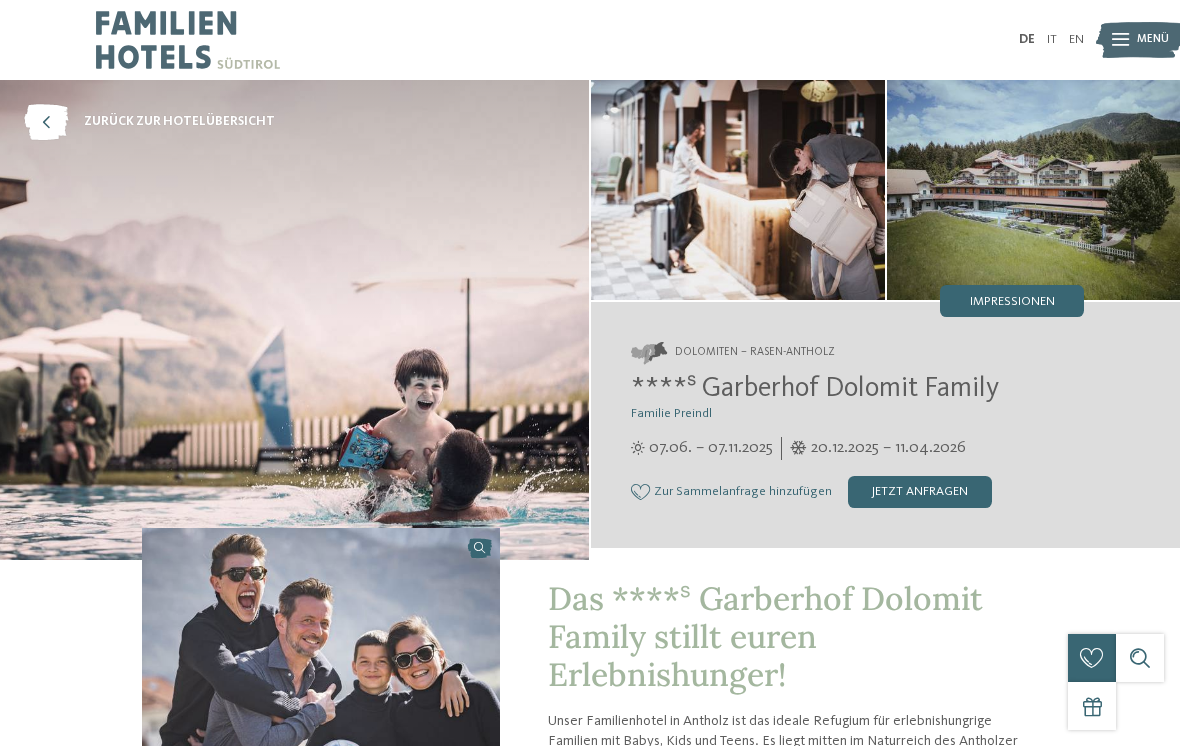 click on "Impressionen" at bounding box center [1012, 302] 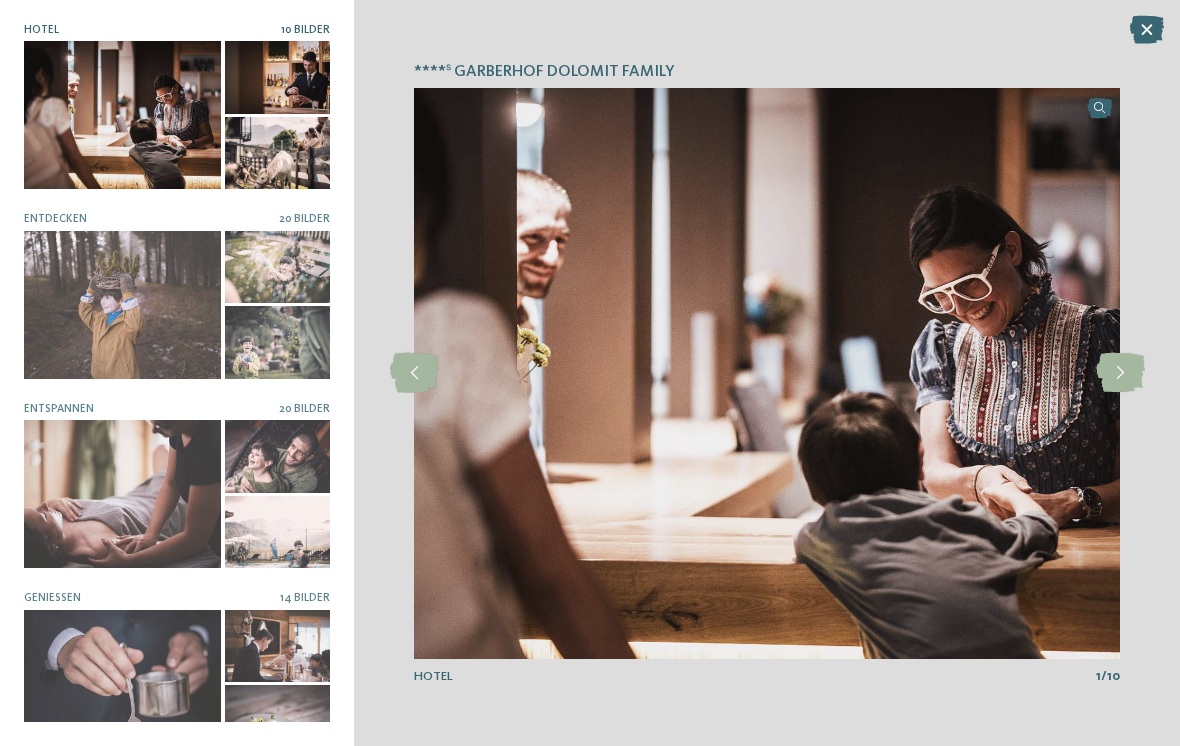 click at bounding box center [122, 115] 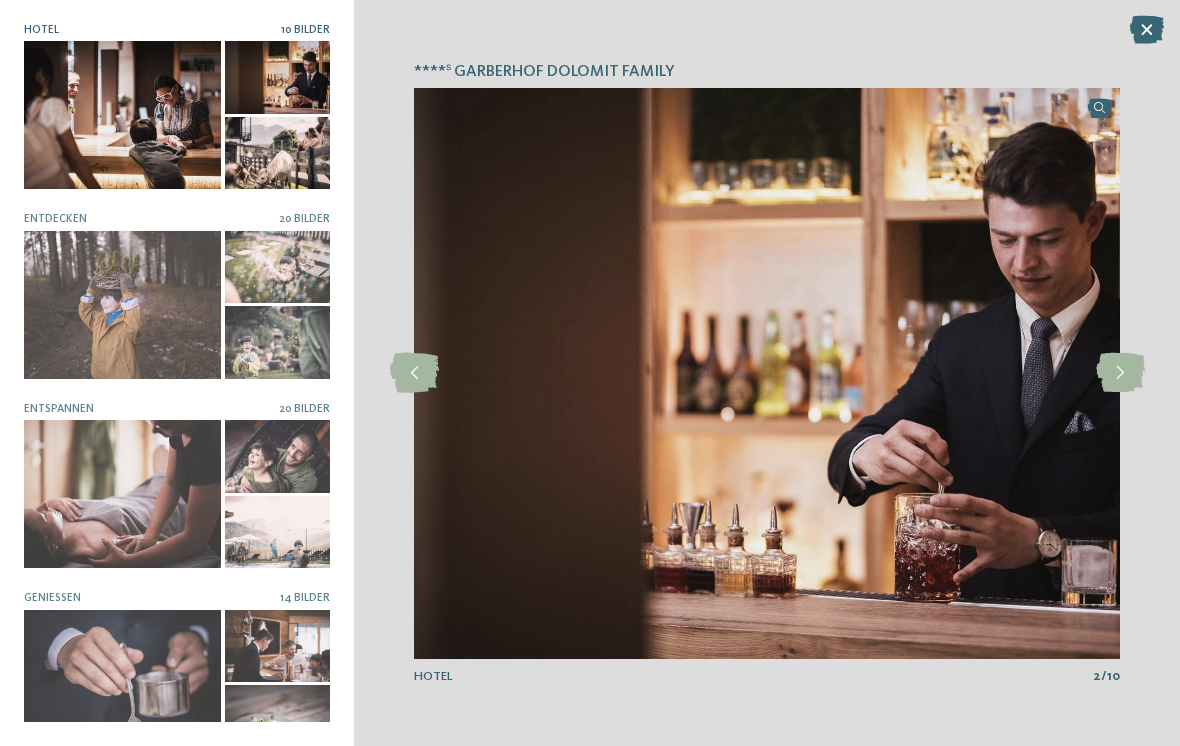 click at bounding box center (1120, 373) 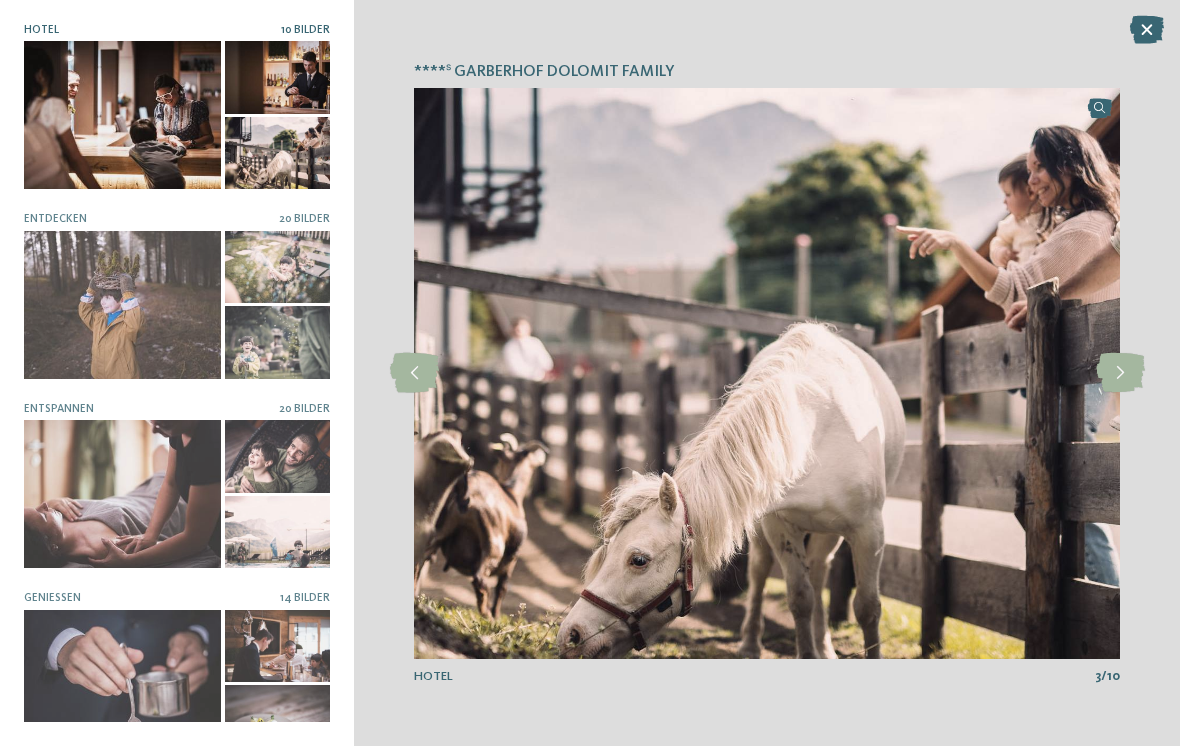 click at bounding box center (1120, 373) 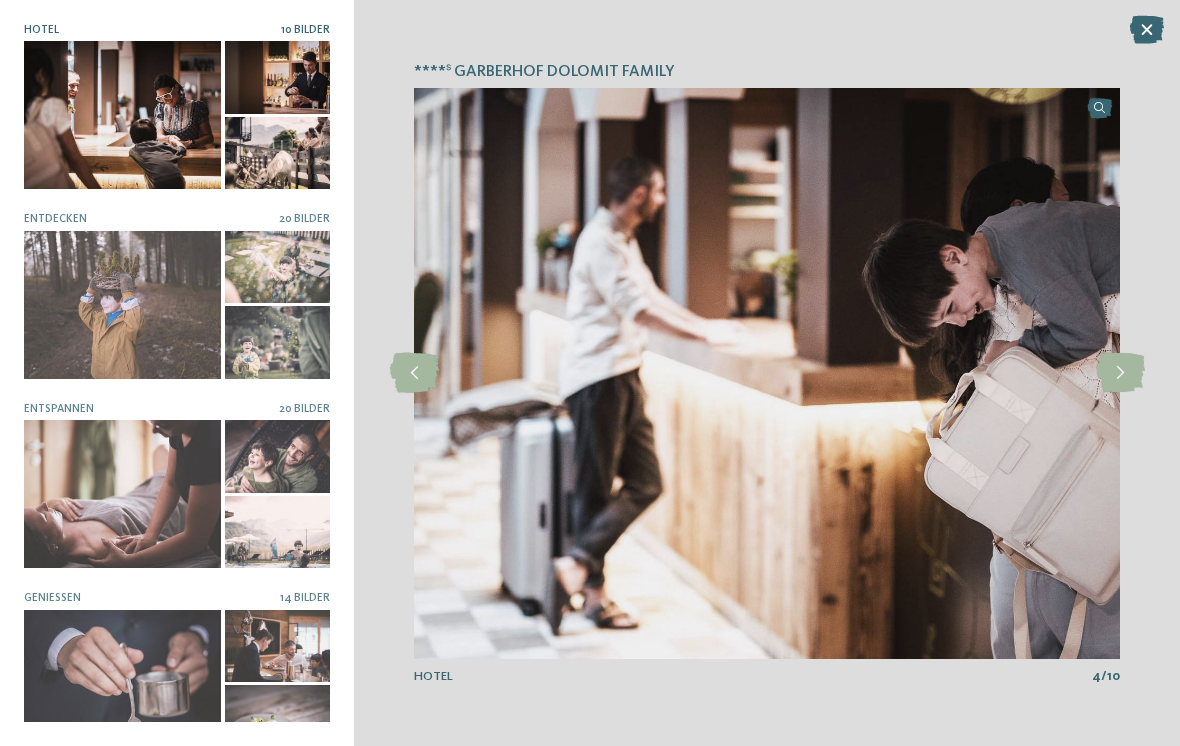 click at bounding box center [1120, 373] 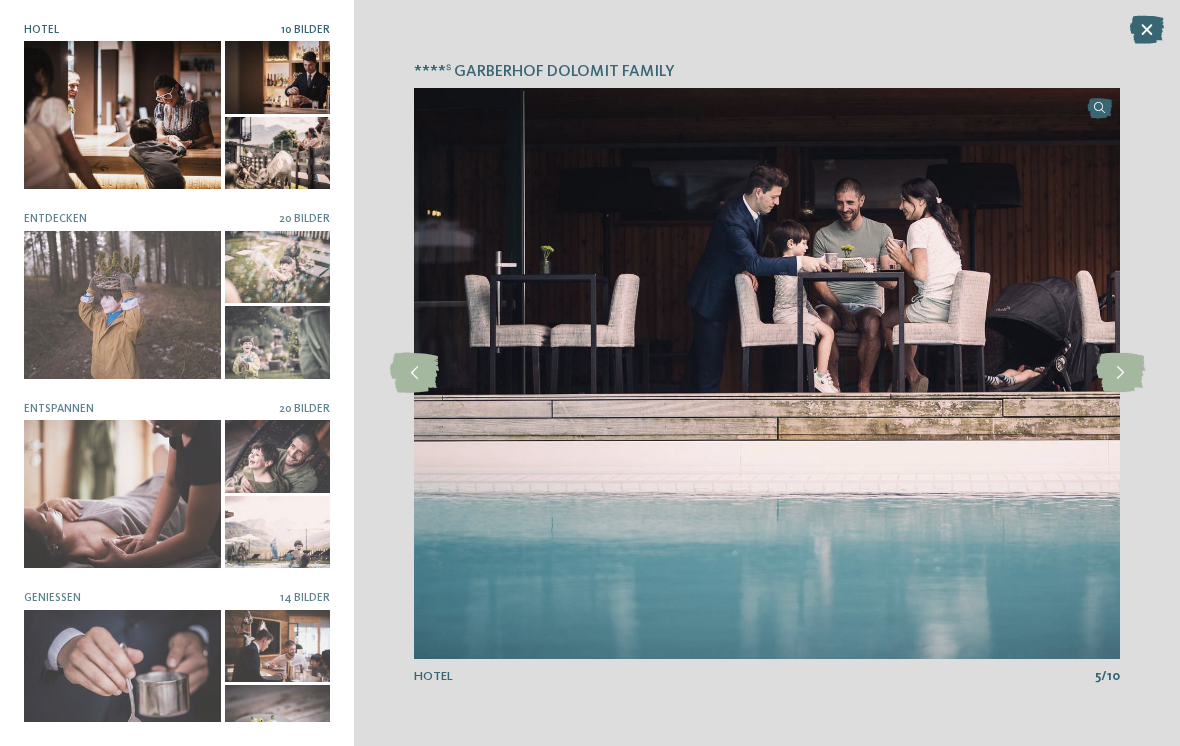 click at bounding box center (1120, 373) 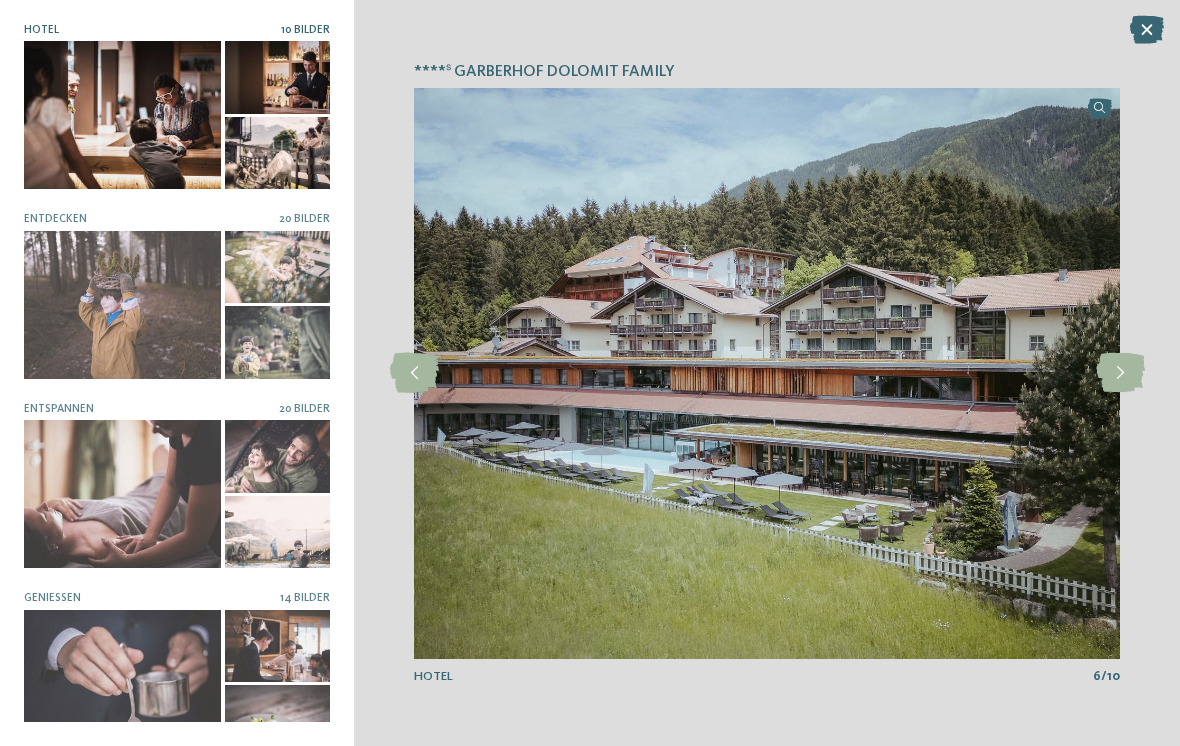 click at bounding box center (1120, 373) 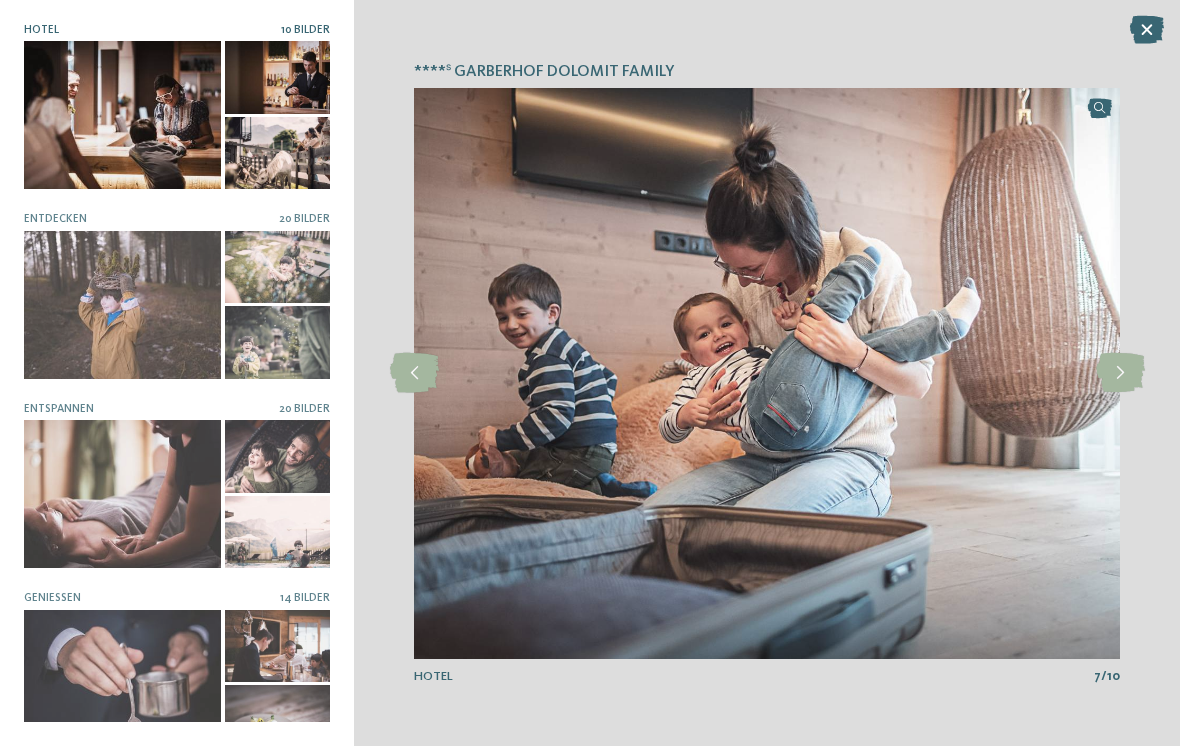 click at bounding box center [1120, 373] 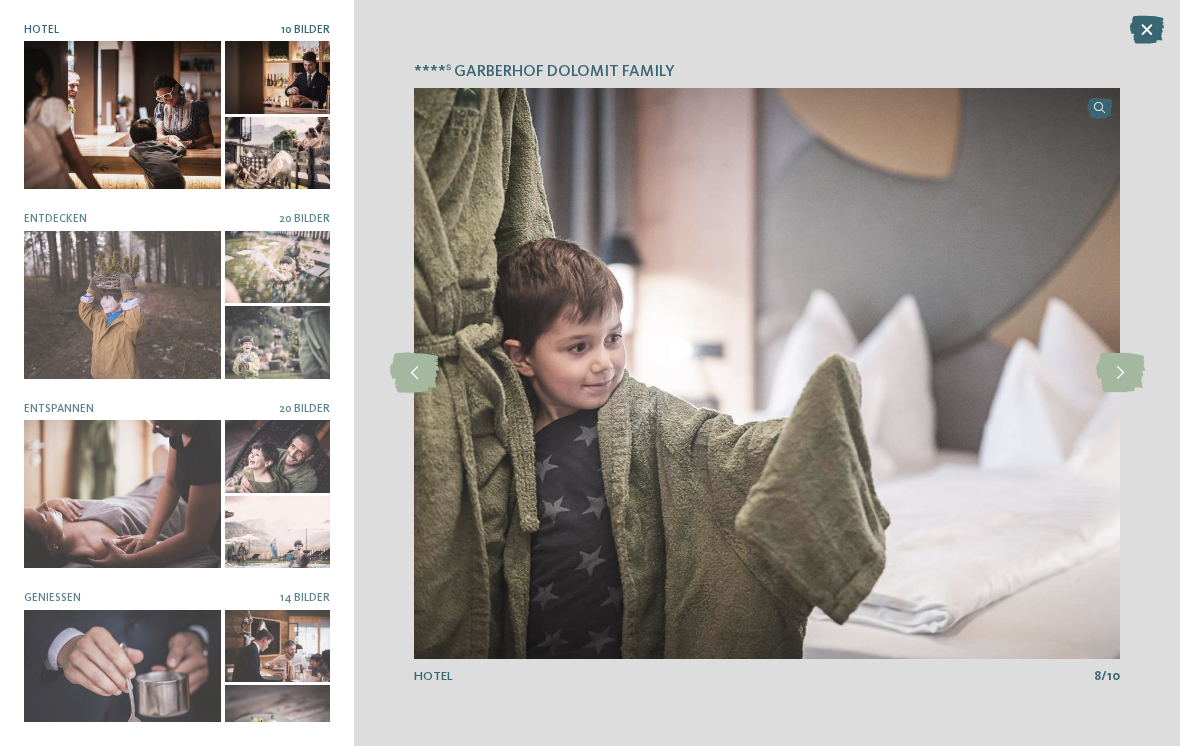 click at bounding box center (1120, 373) 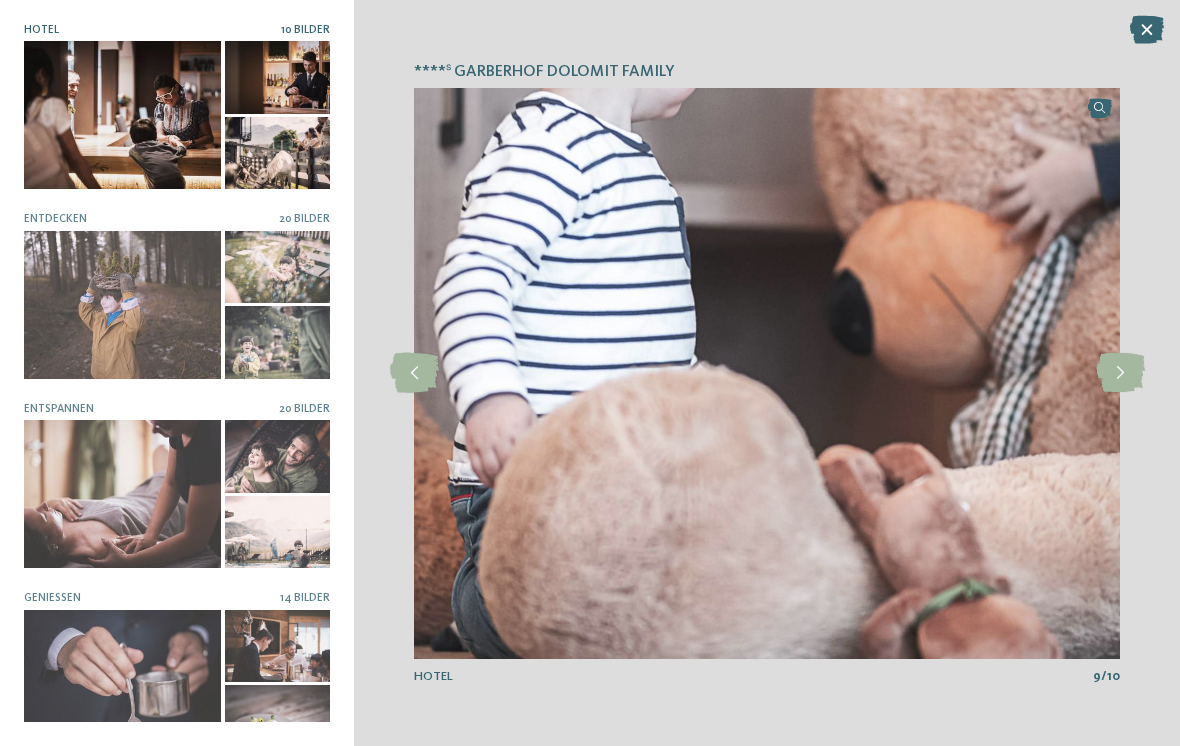click at bounding box center [1120, 373] 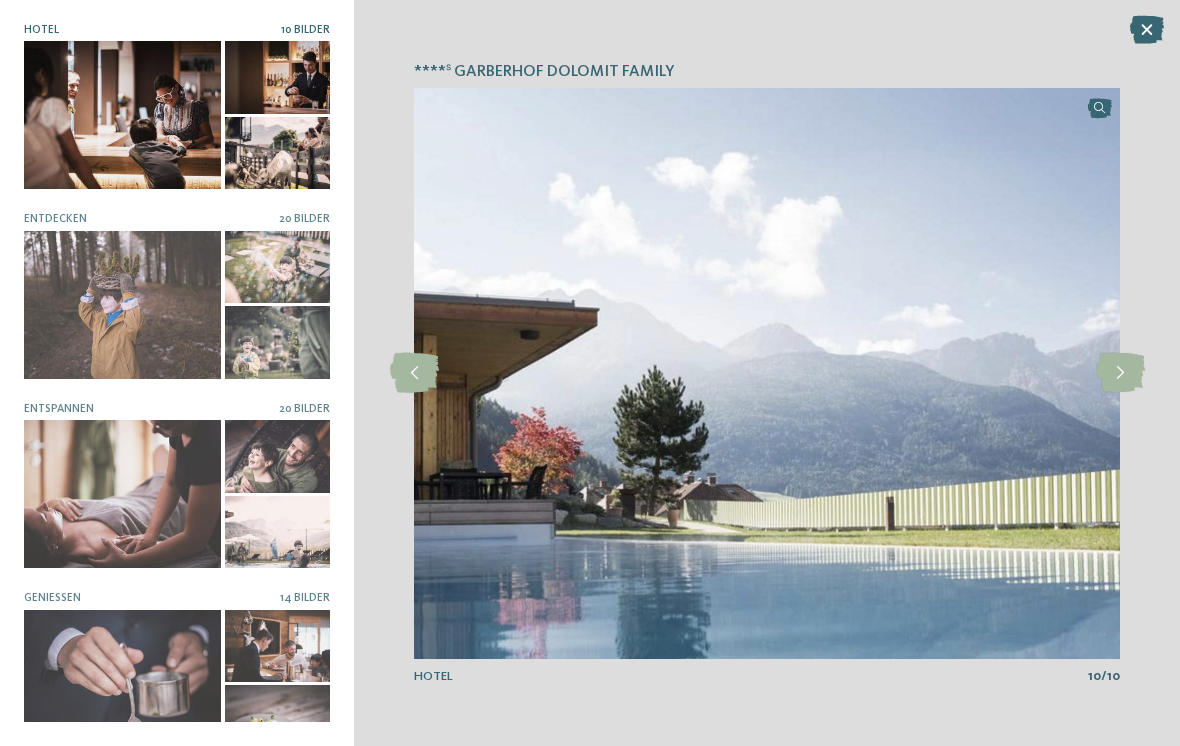 click at bounding box center [1120, 373] 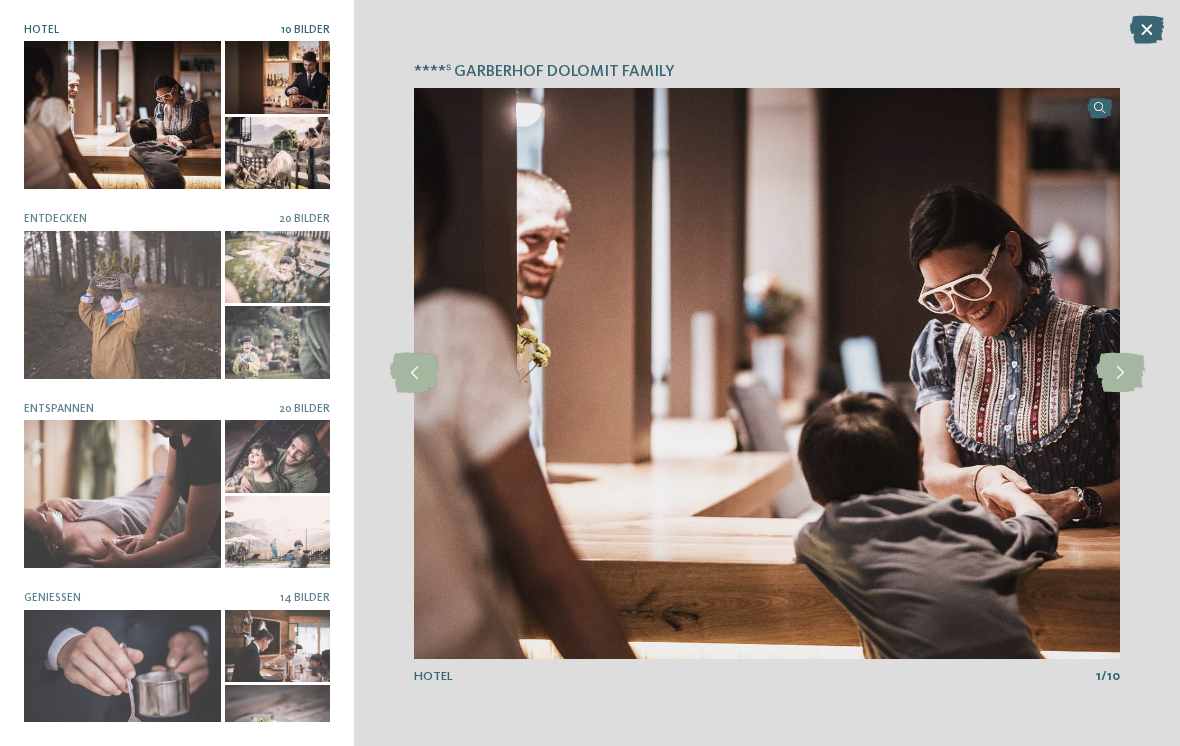 click on "20 Bilder" at bounding box center (304, 219) 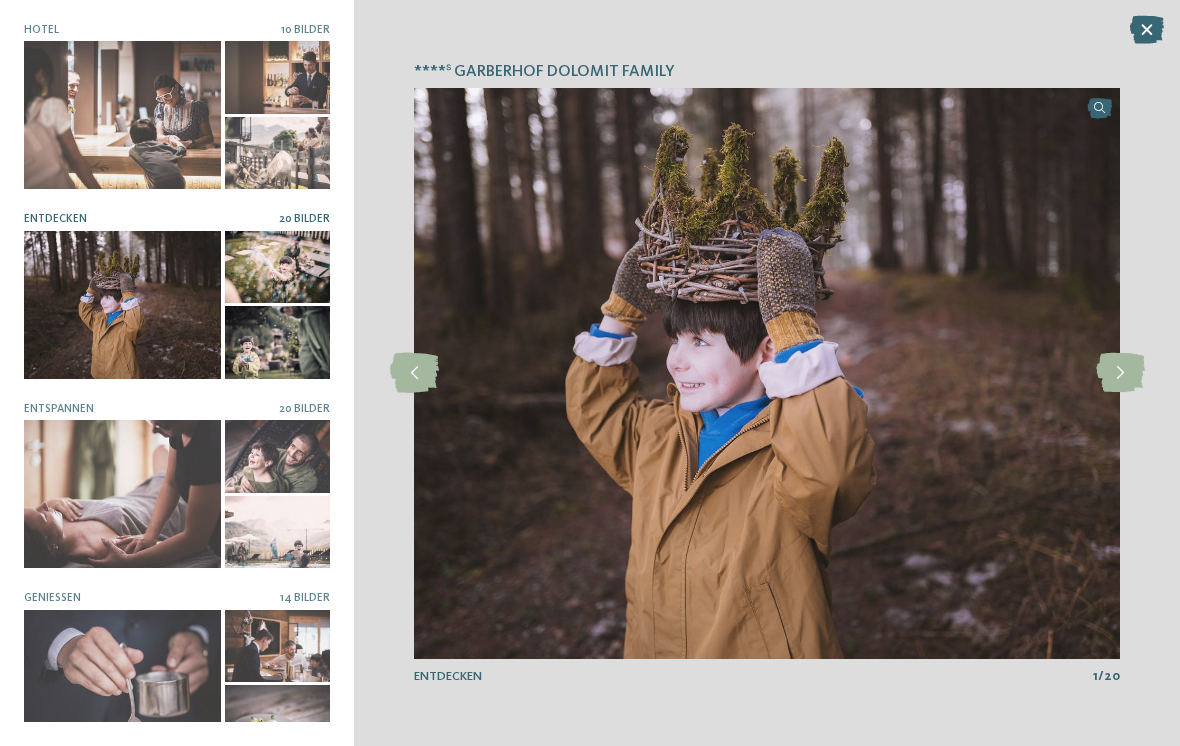 click at bounding box center (1120, 373) 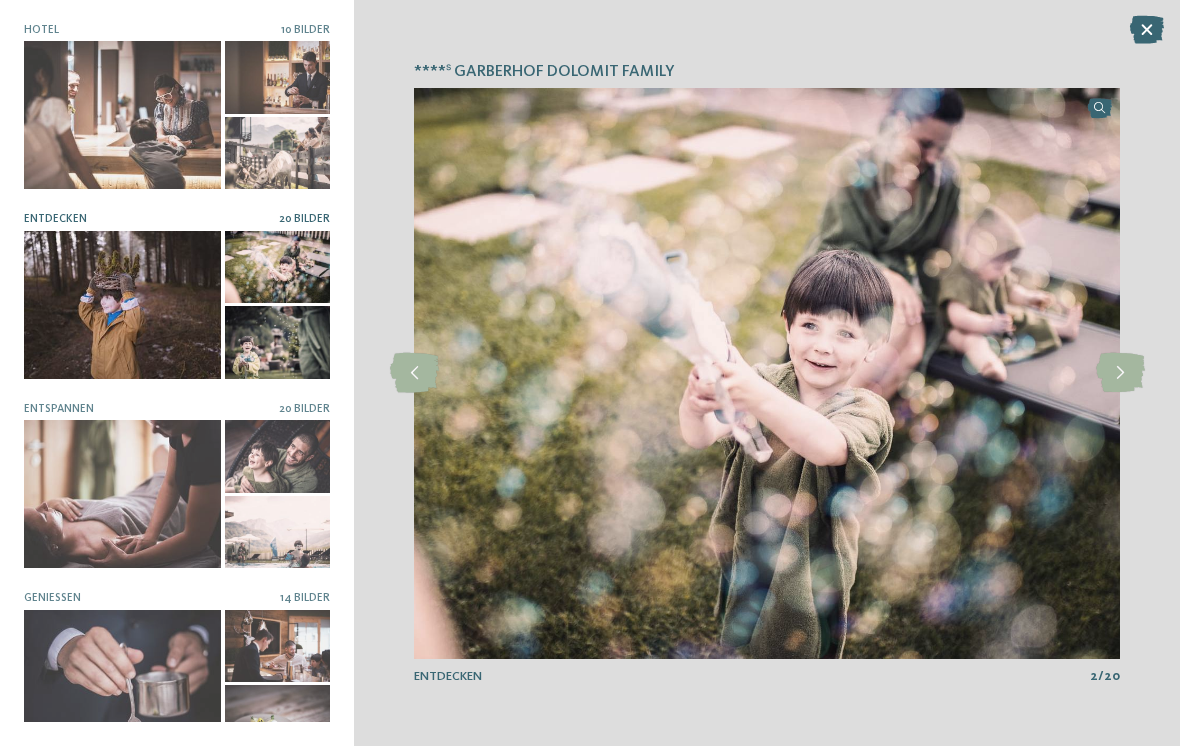 click at bounding box center (1120, 373) 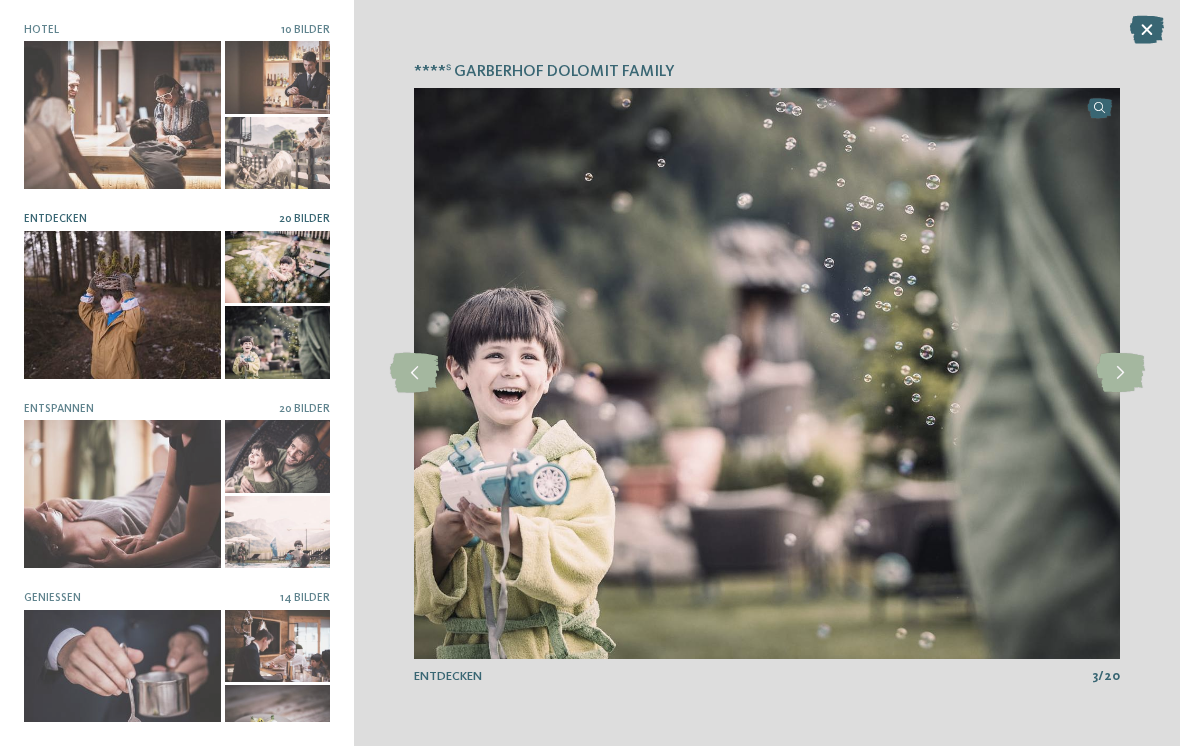 click at bounding box center [1120, 373] 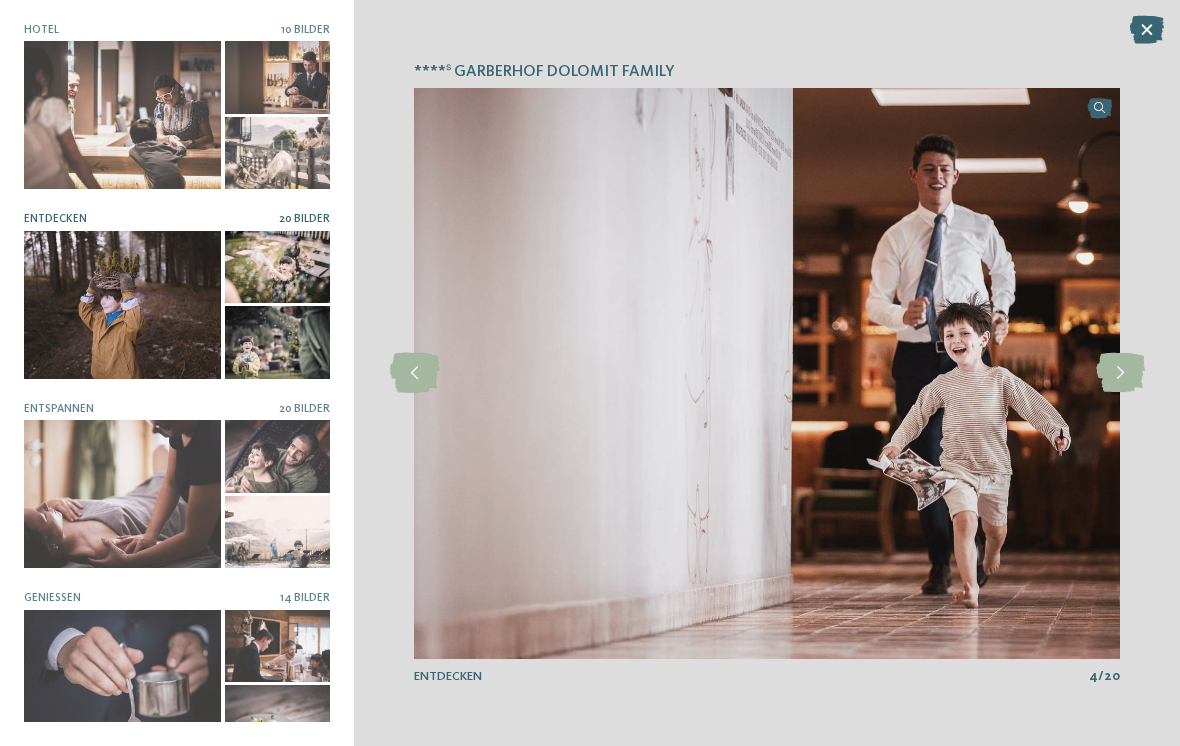 click at bounding box center (1120, 373) 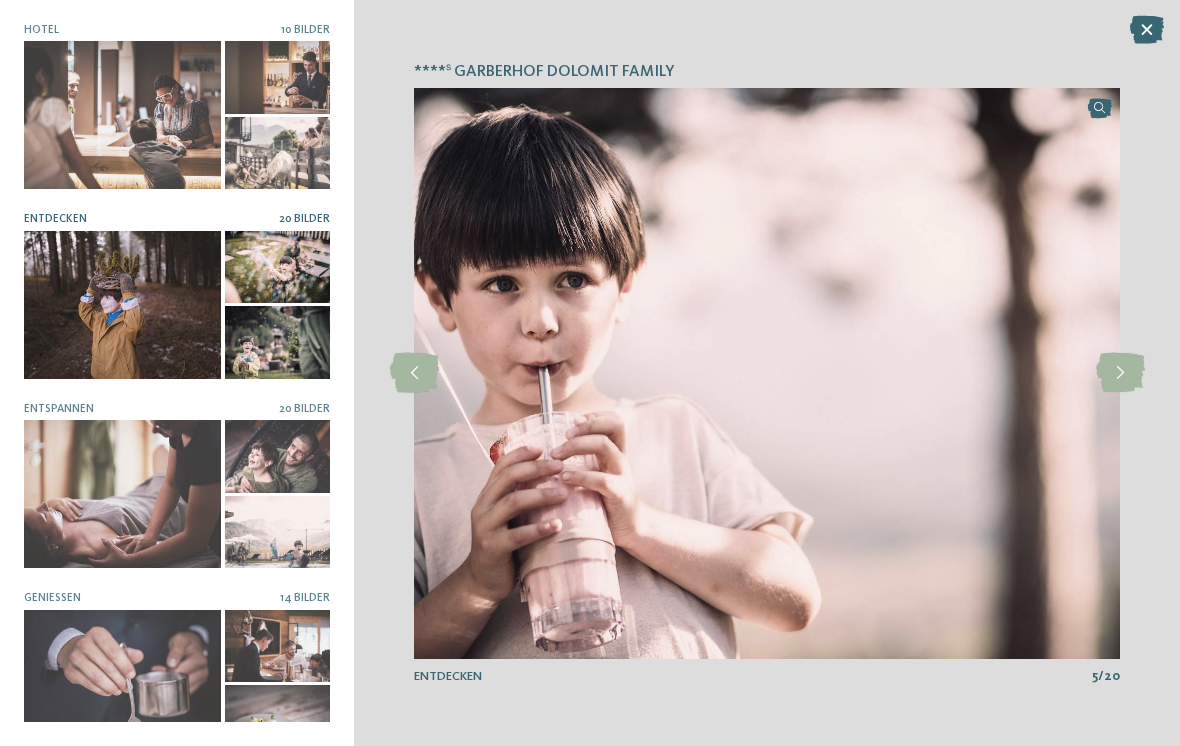 click at bounding box center (1120, 373) 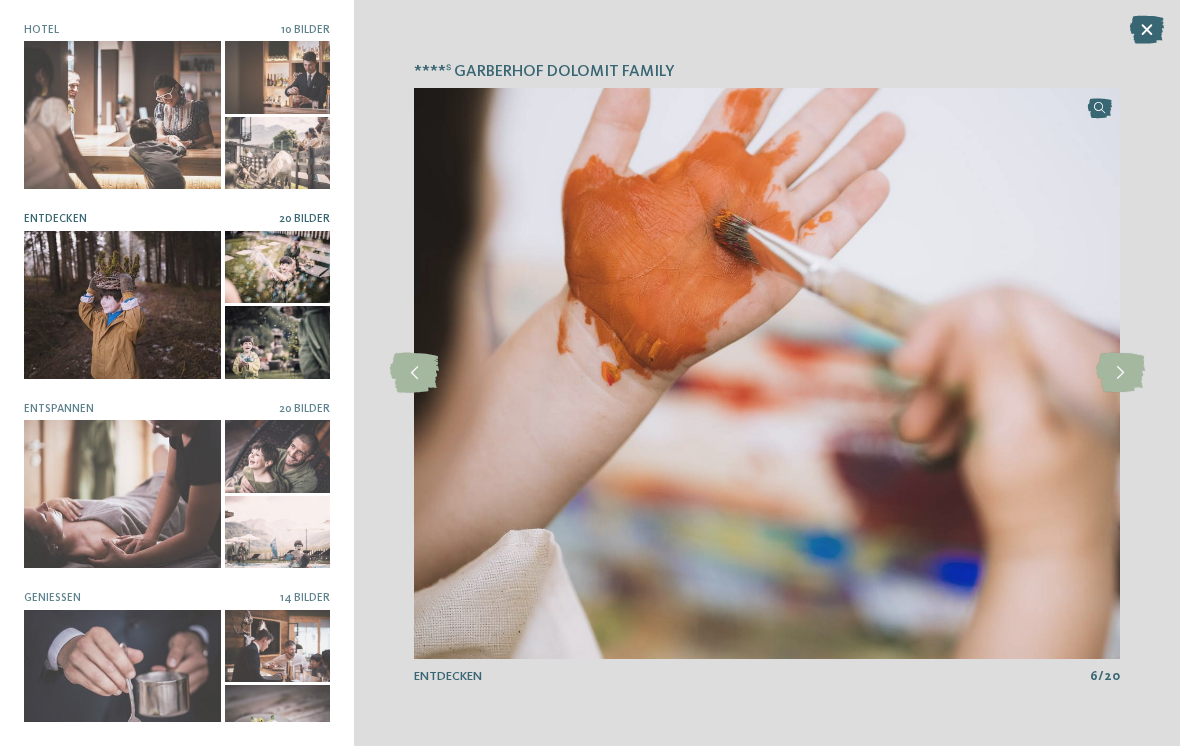 click at bounding box center (1120, 373) 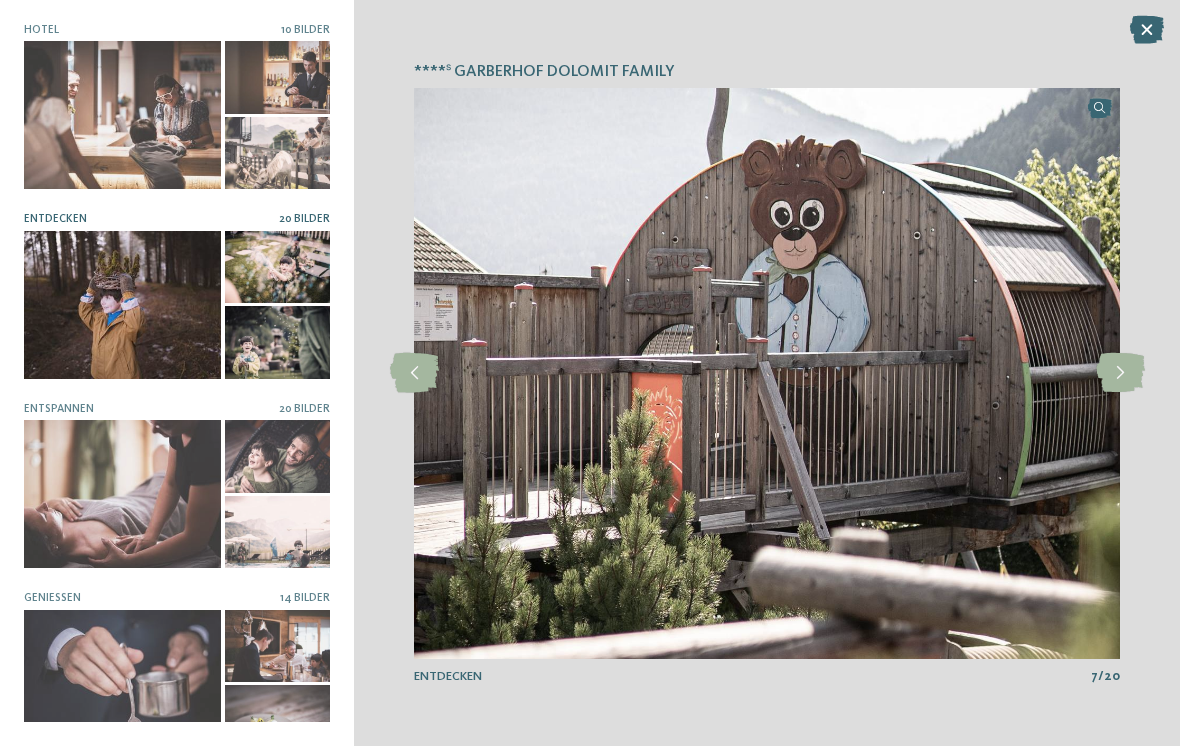 click at bounding box center [1120, 373] 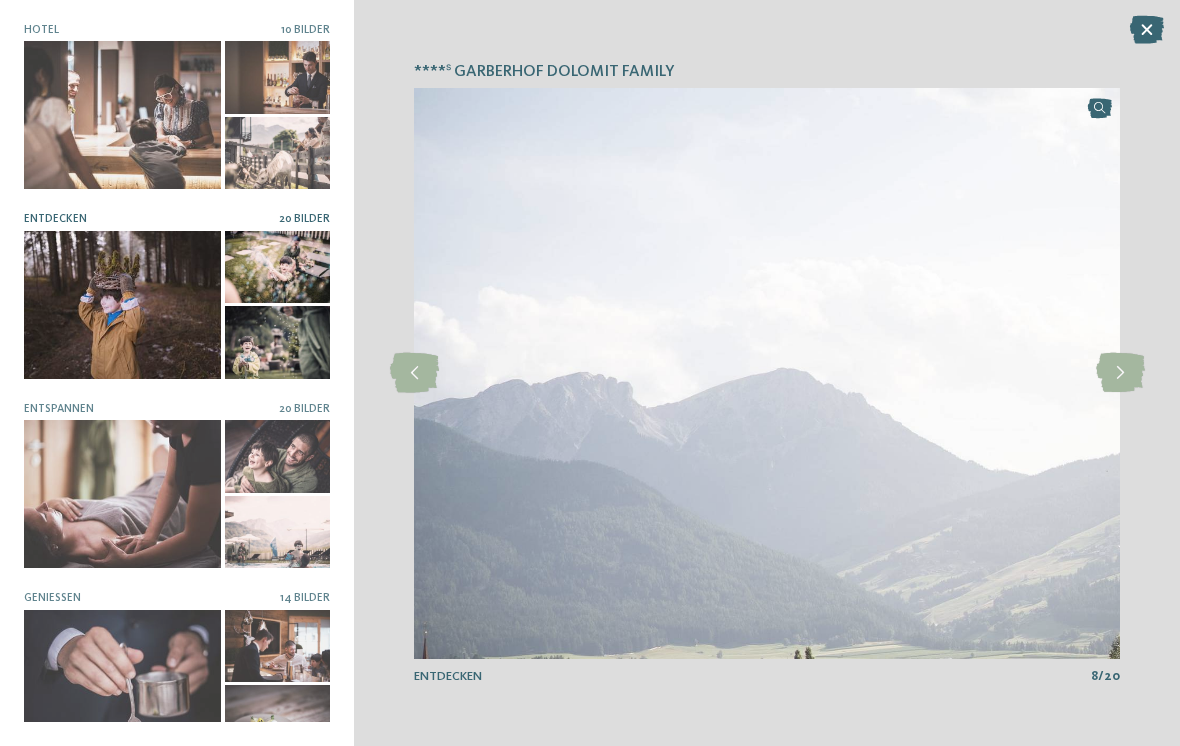 click at bounding box center [1120, 373] 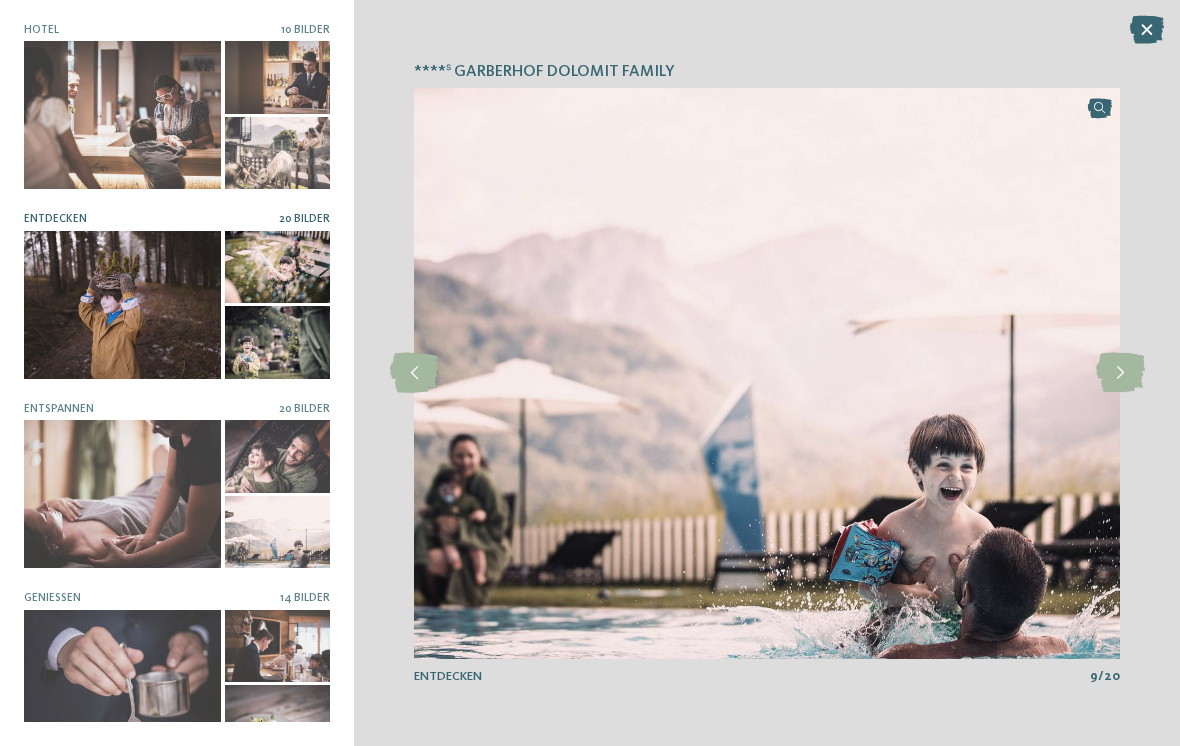 click at bounding box center [1120, 373] 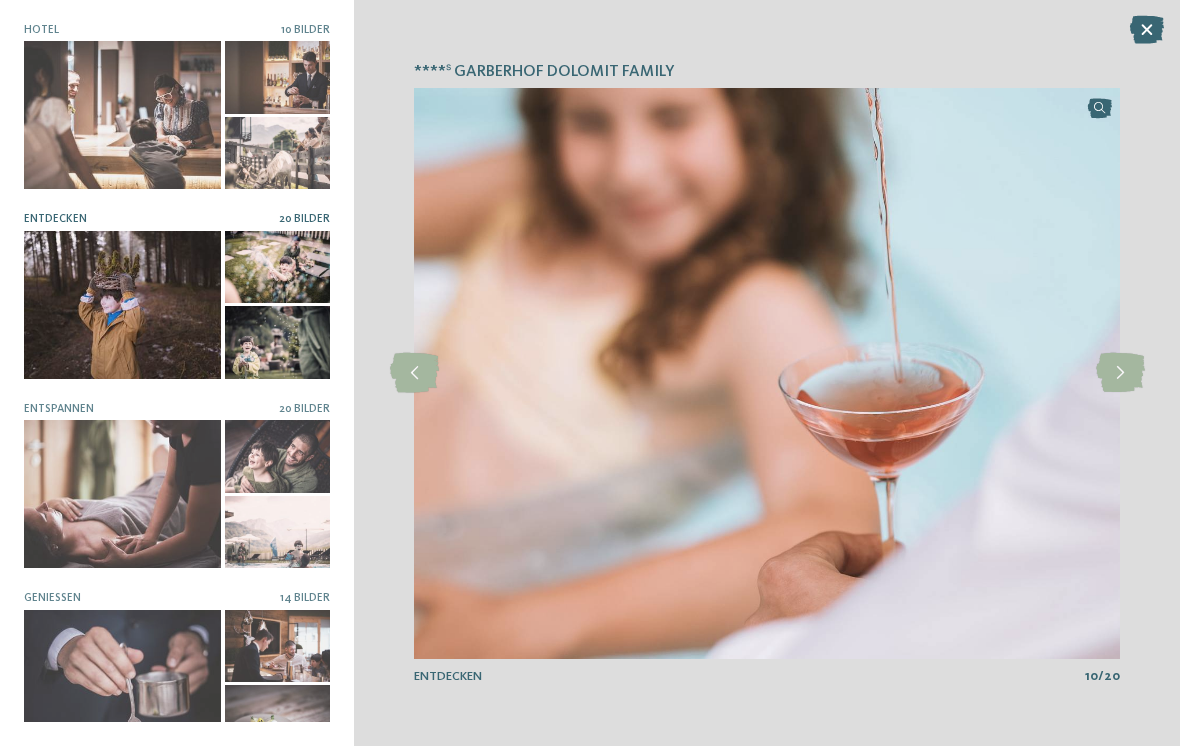 click at bounding box center (1120, 373) 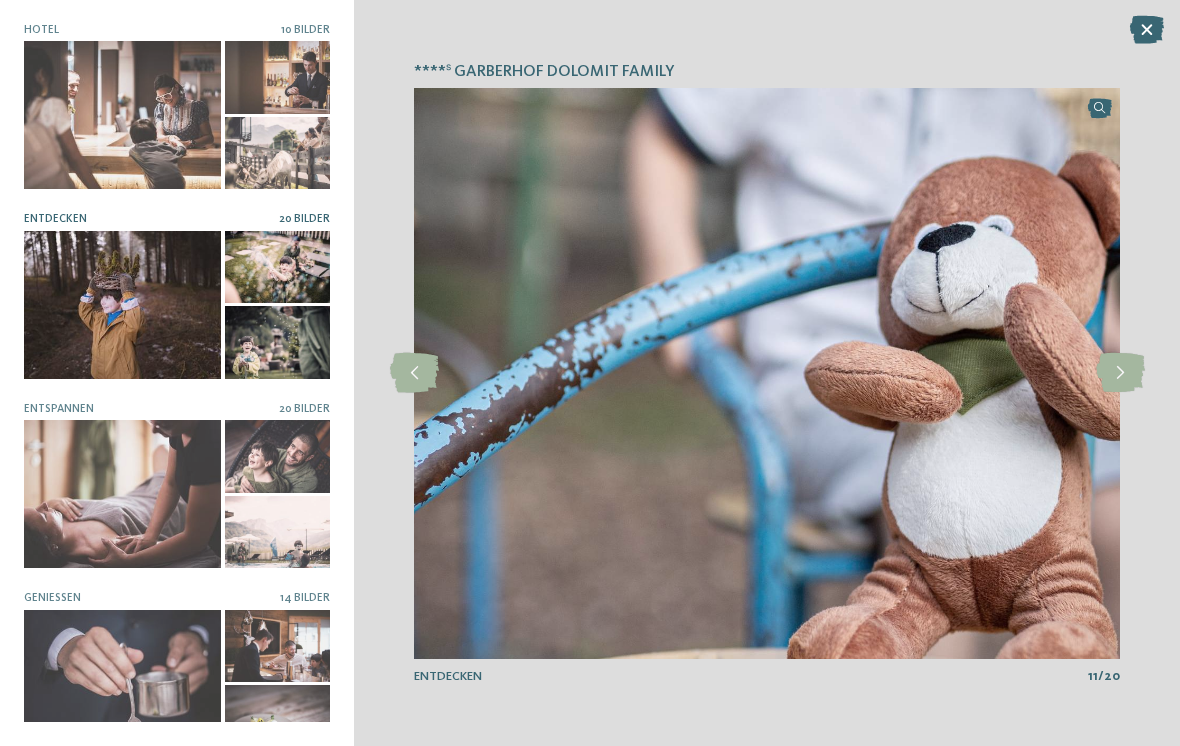 click at bounding box center (1120, 373) 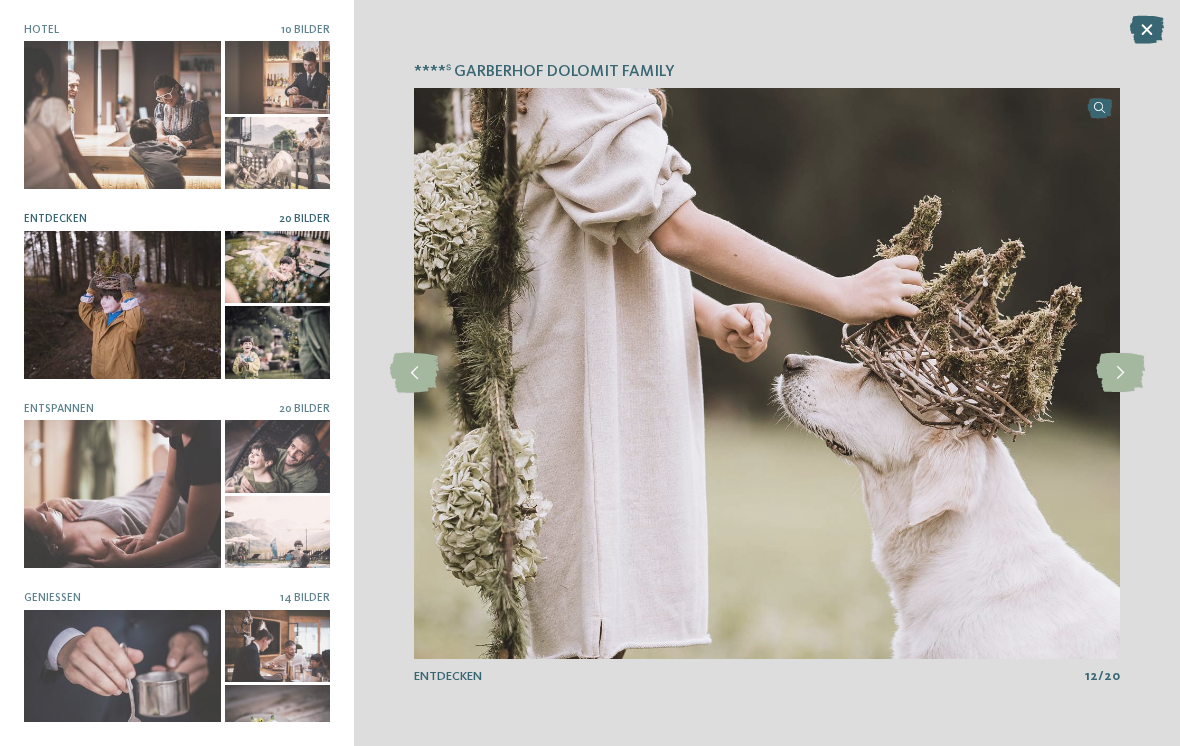 click at bounding box center (1120, 373) 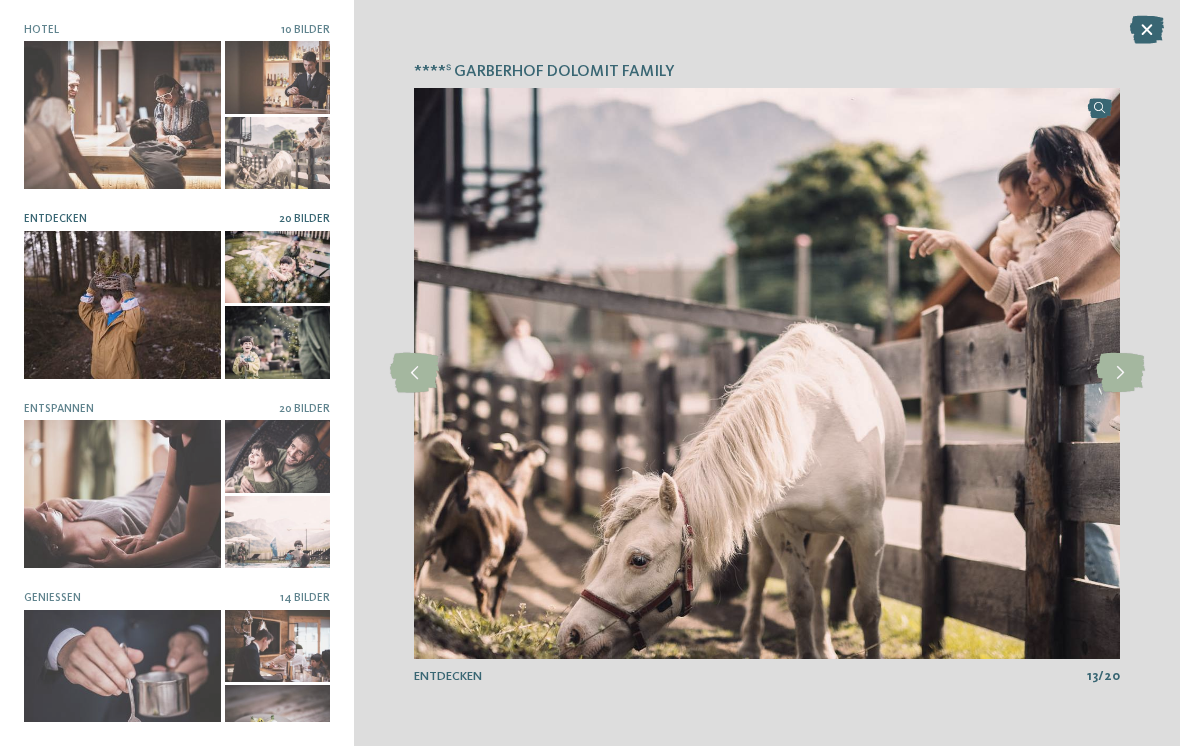 click at bounding box center [1120, 373] 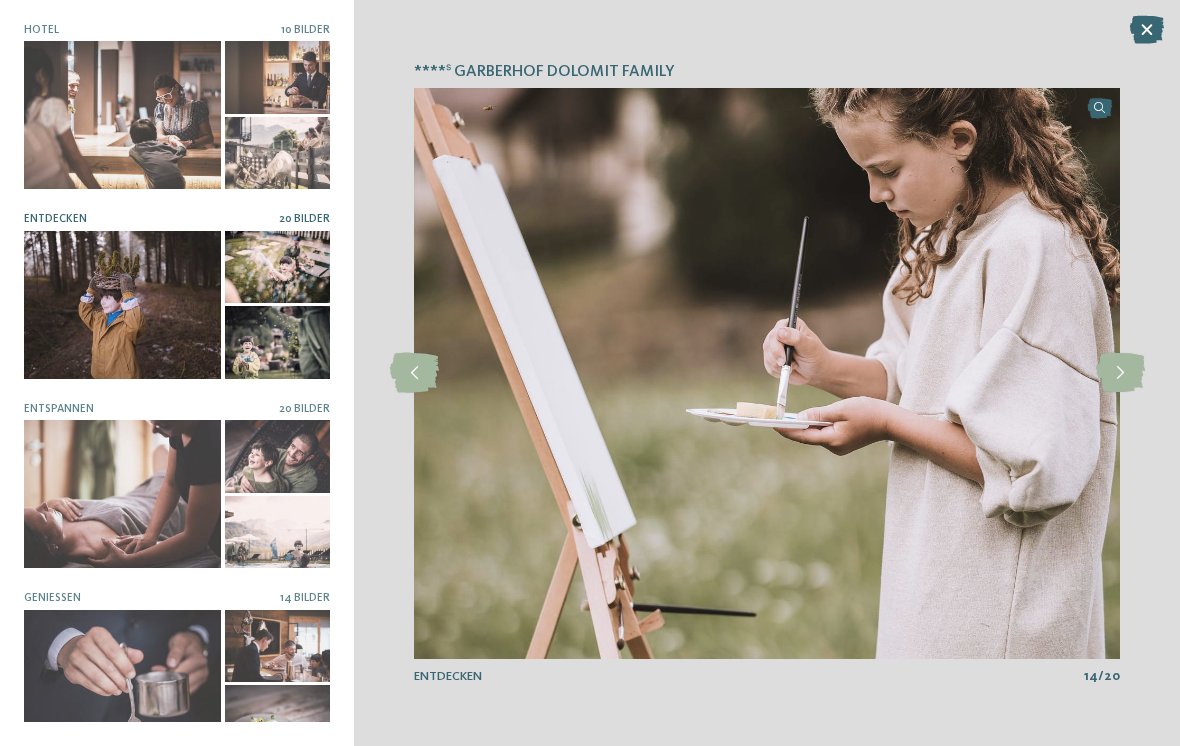 click at bounding box center [1120, 373] 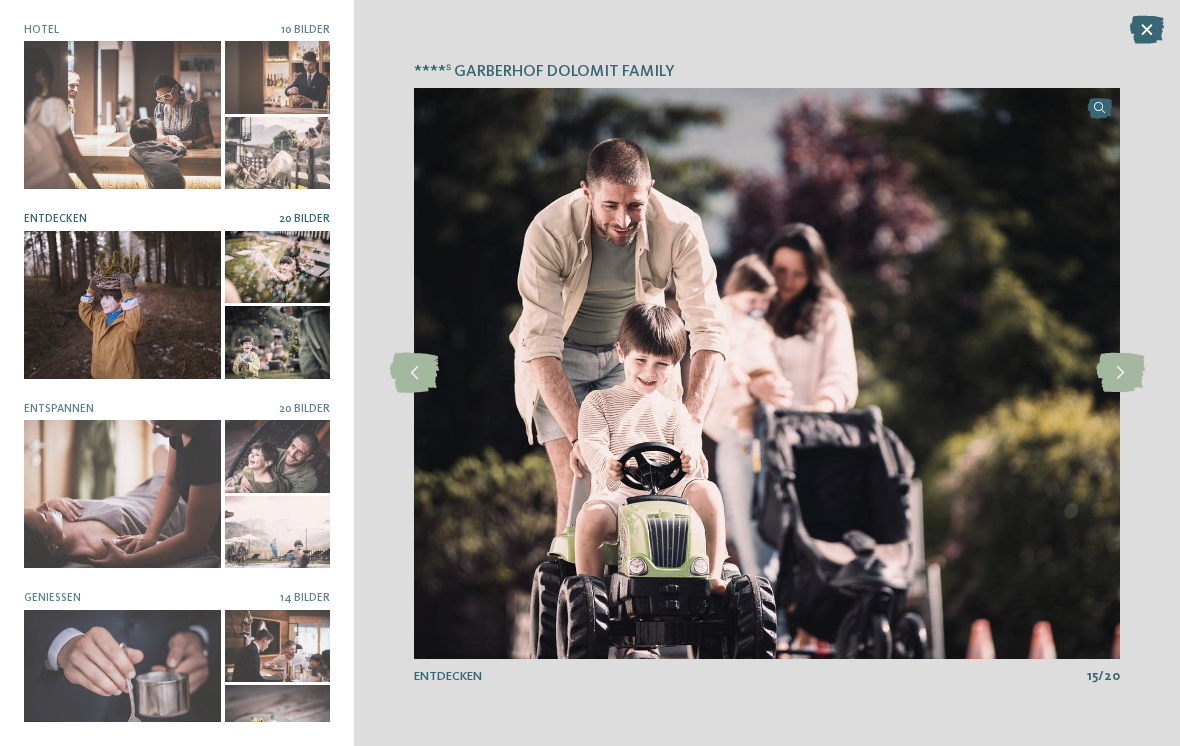 click at bounding box center [1120, 373] 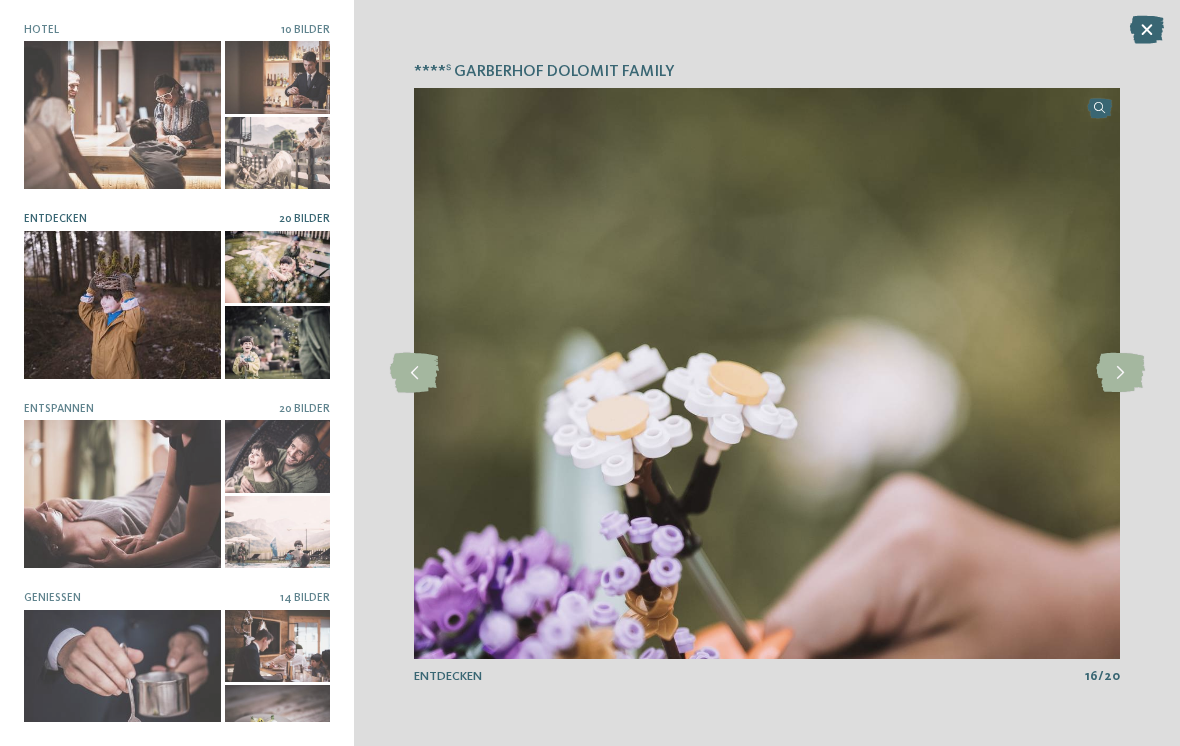 click at bounding box center (1120, 373) 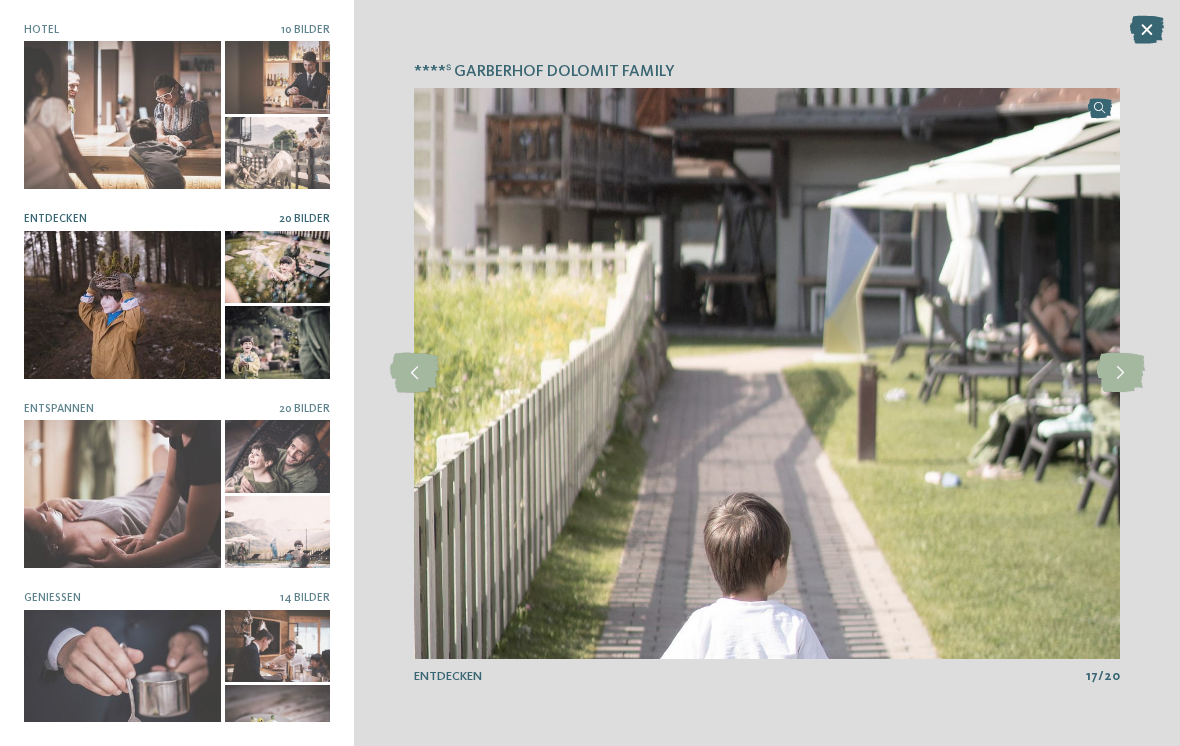click at bounding box center (1120, 373) 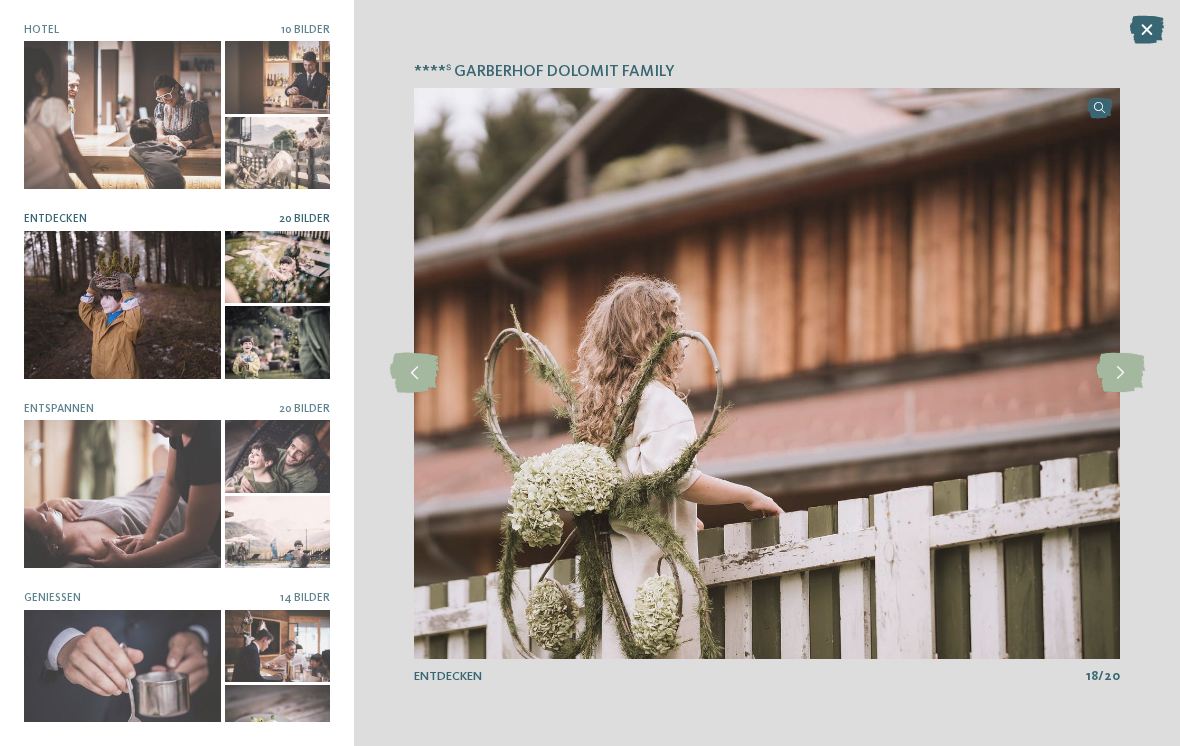 click at bounding box center (1120, 373) 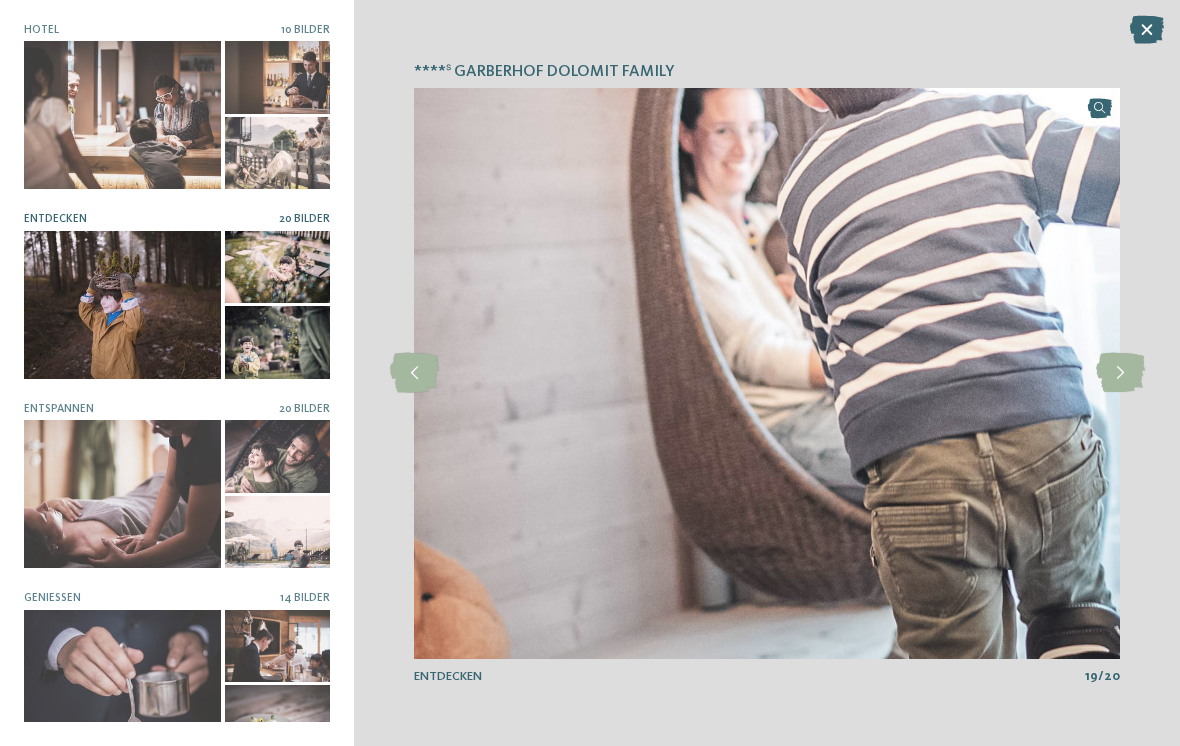 click at bounding box center (1120, 373) 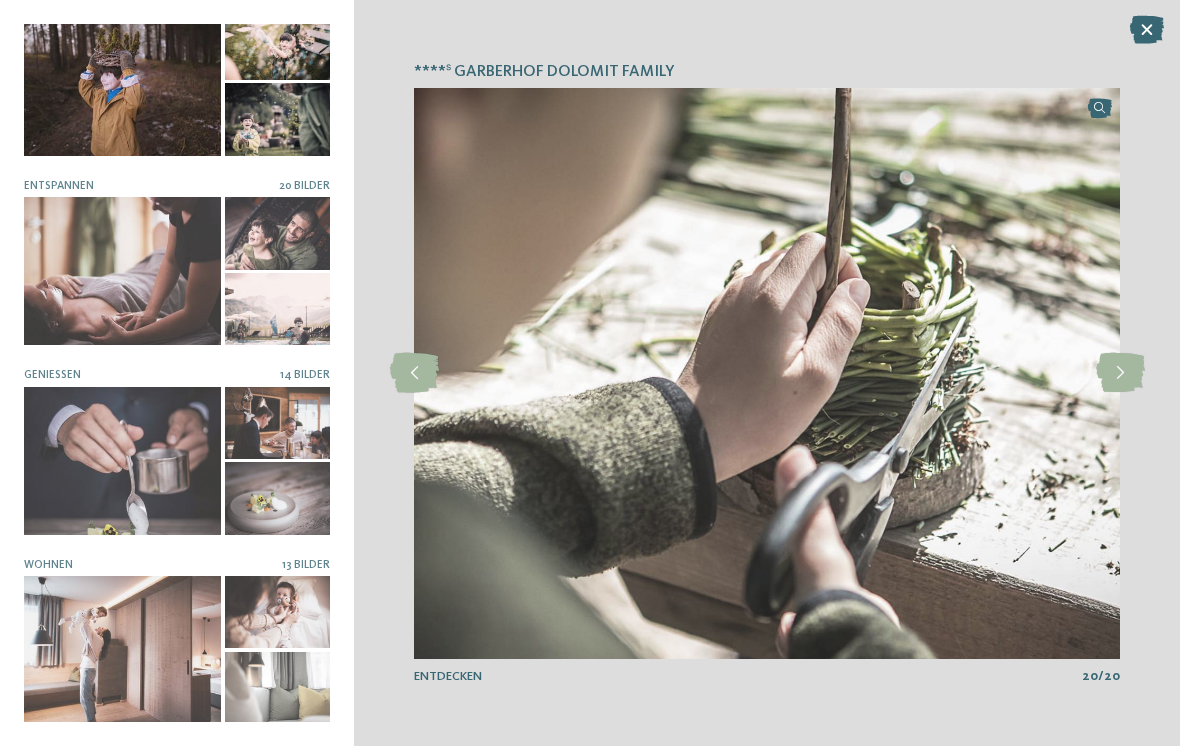 scroll, scrollTop: 223, scrollLeft: 0, axis: vertical 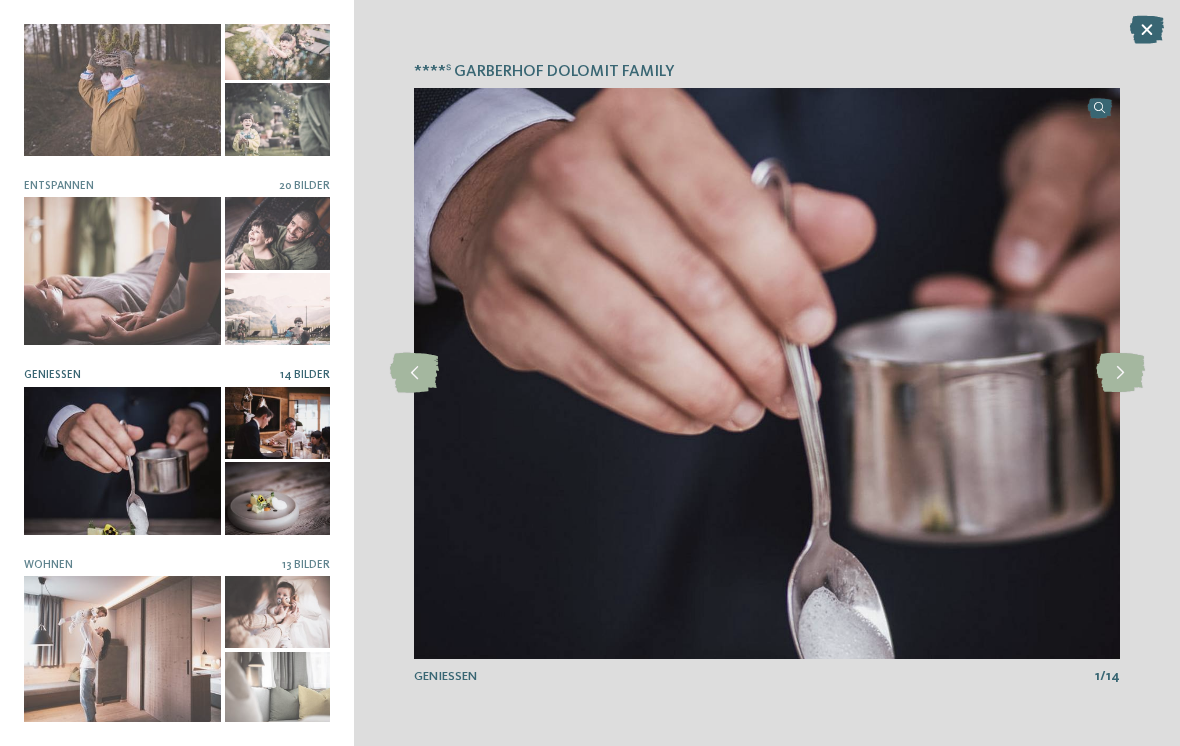 click at bounding box center [1120, 373] 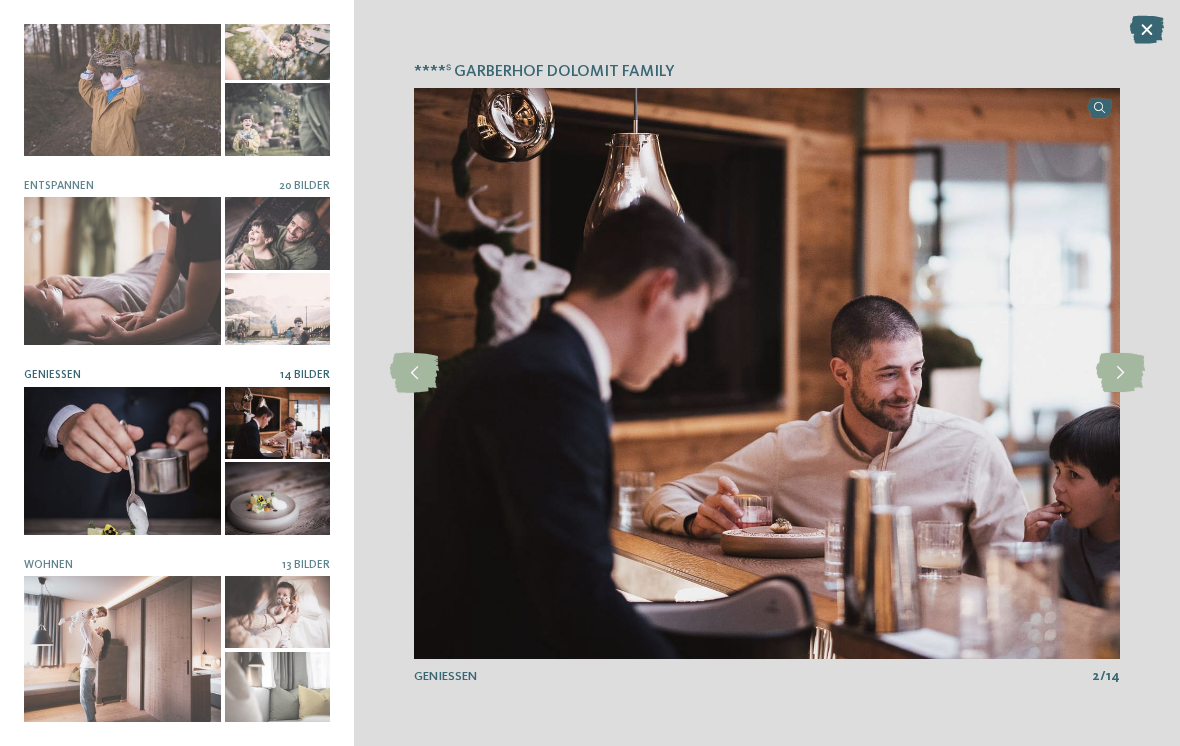 click at bounding box center (1120, 373) 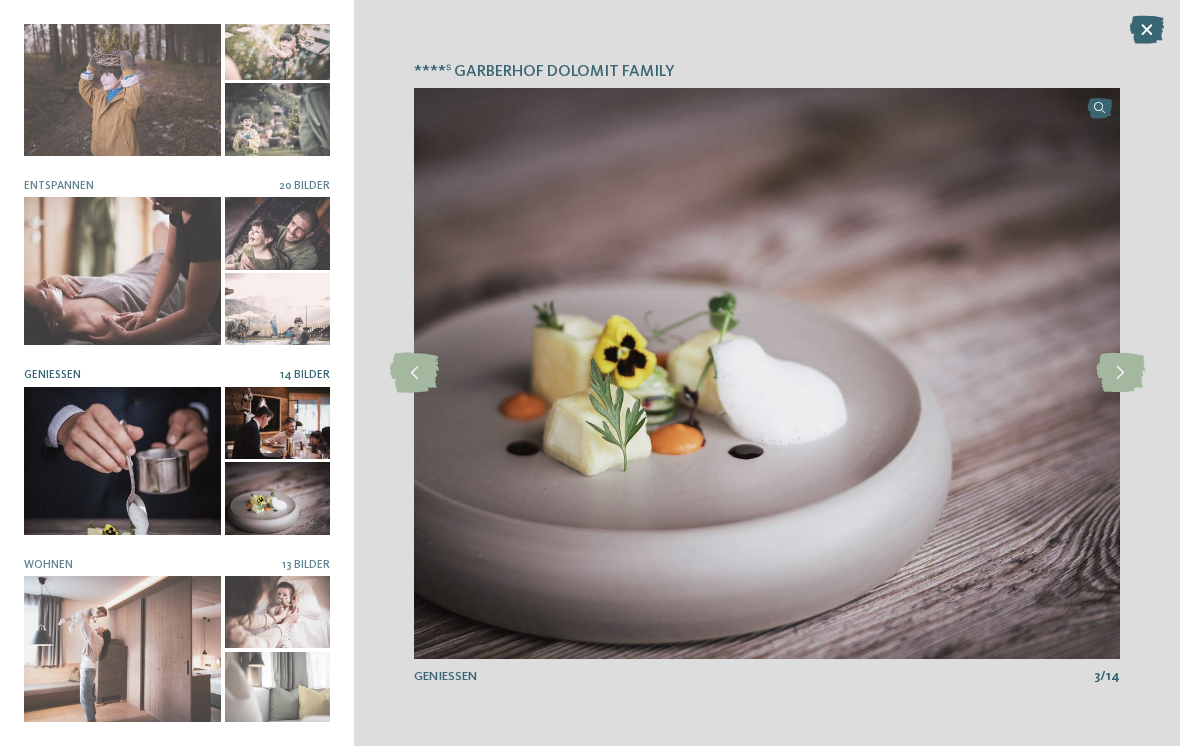 click at bounding box center (1120, 373) 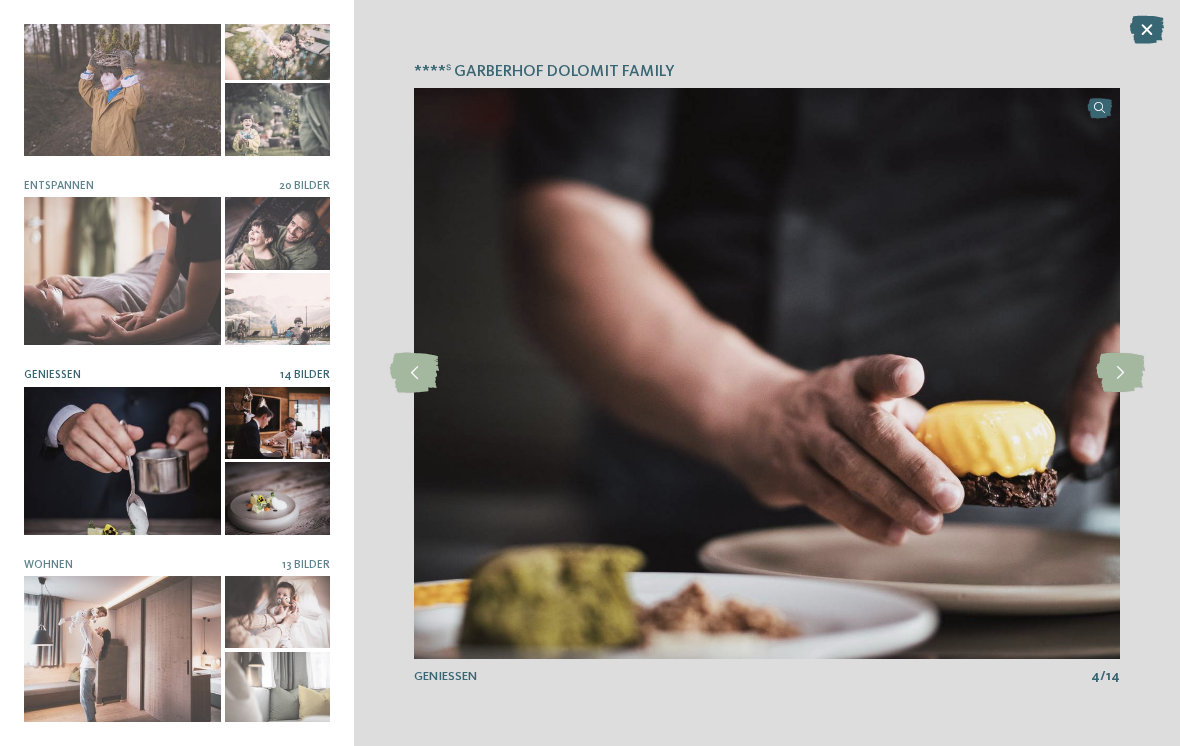 click at bounding box center [1120, 373] 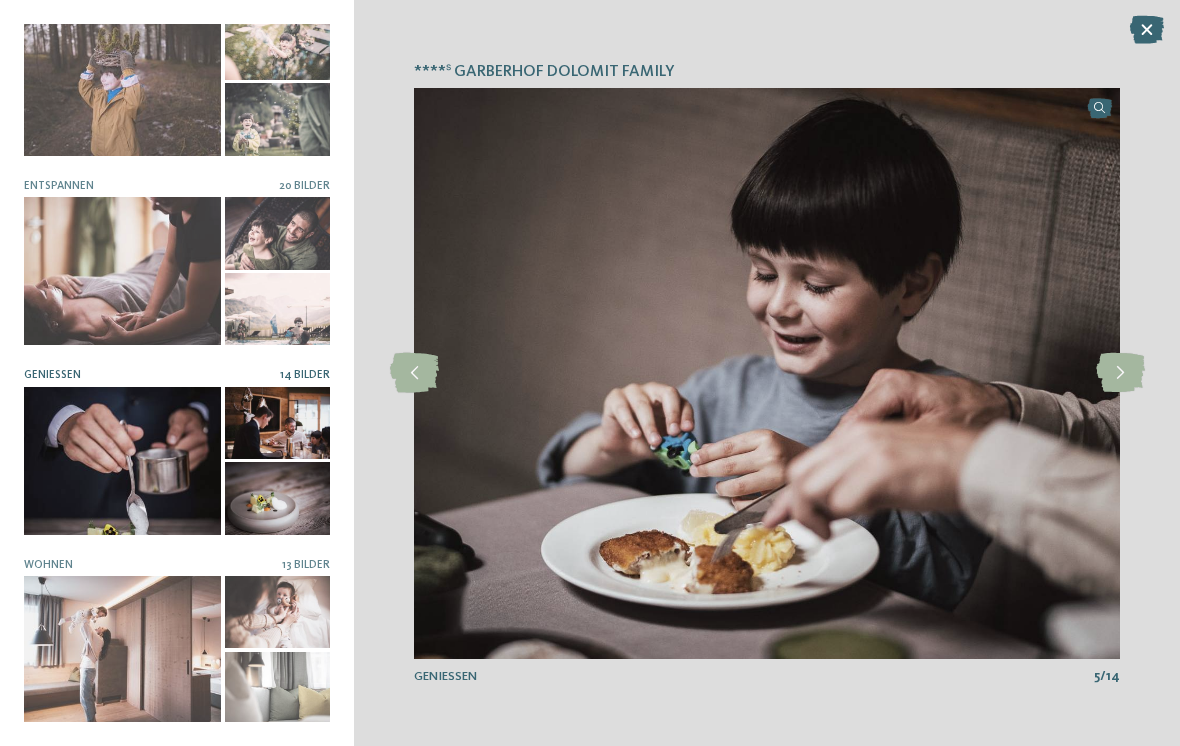 click at bounding box center [1120, 373] 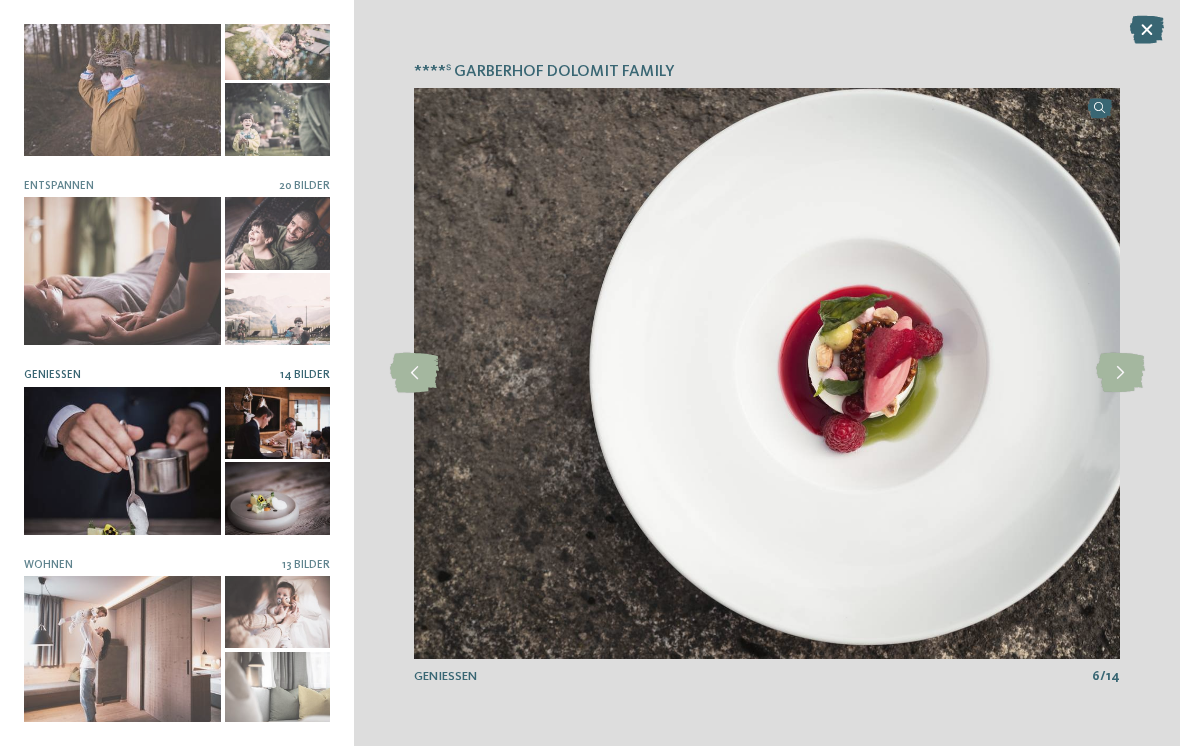 click at bounding box center [1120, 373] 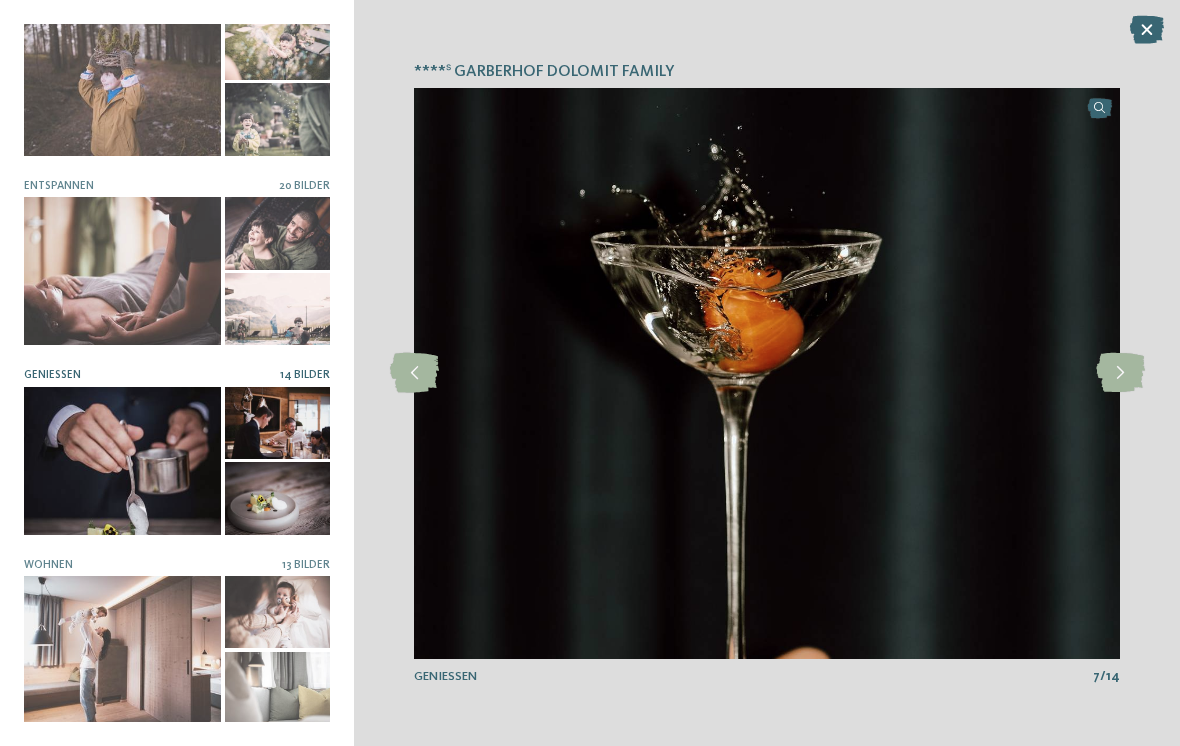 click at bounding box center (1120, 373) 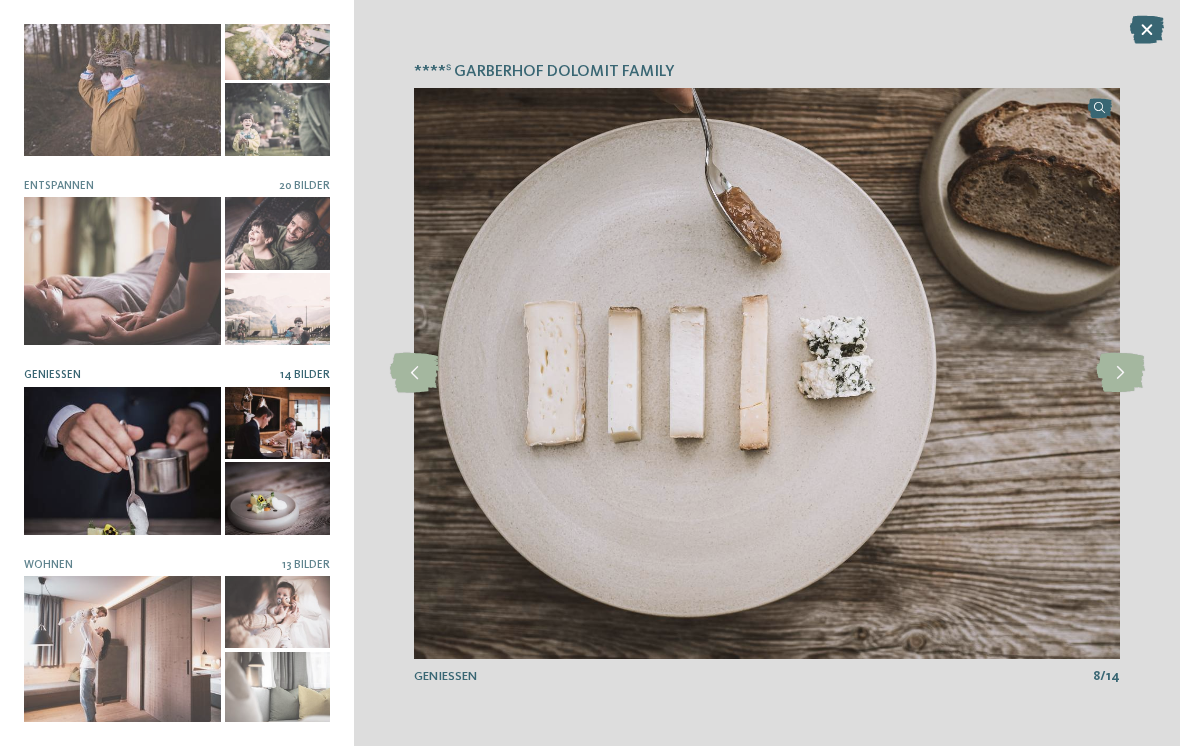 click at bounding box center (1120, 373) 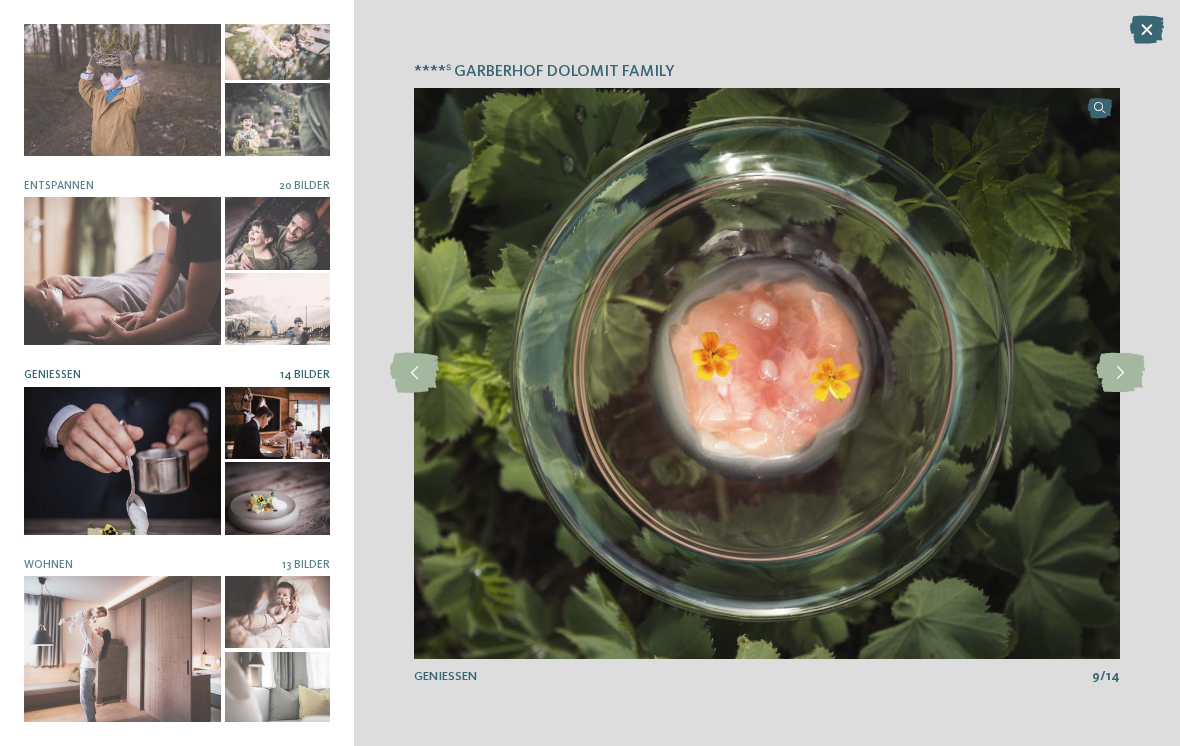 click at bounding box center [1120, 373] 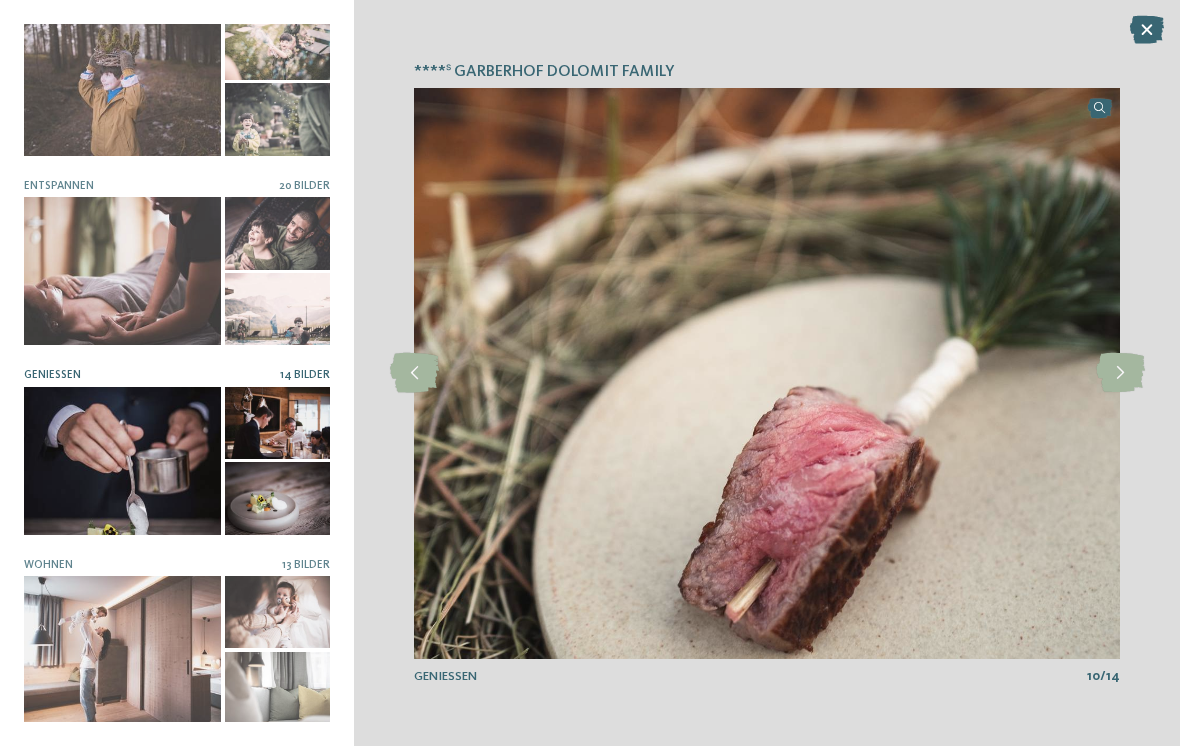 click at bounding box center (1120, 373) 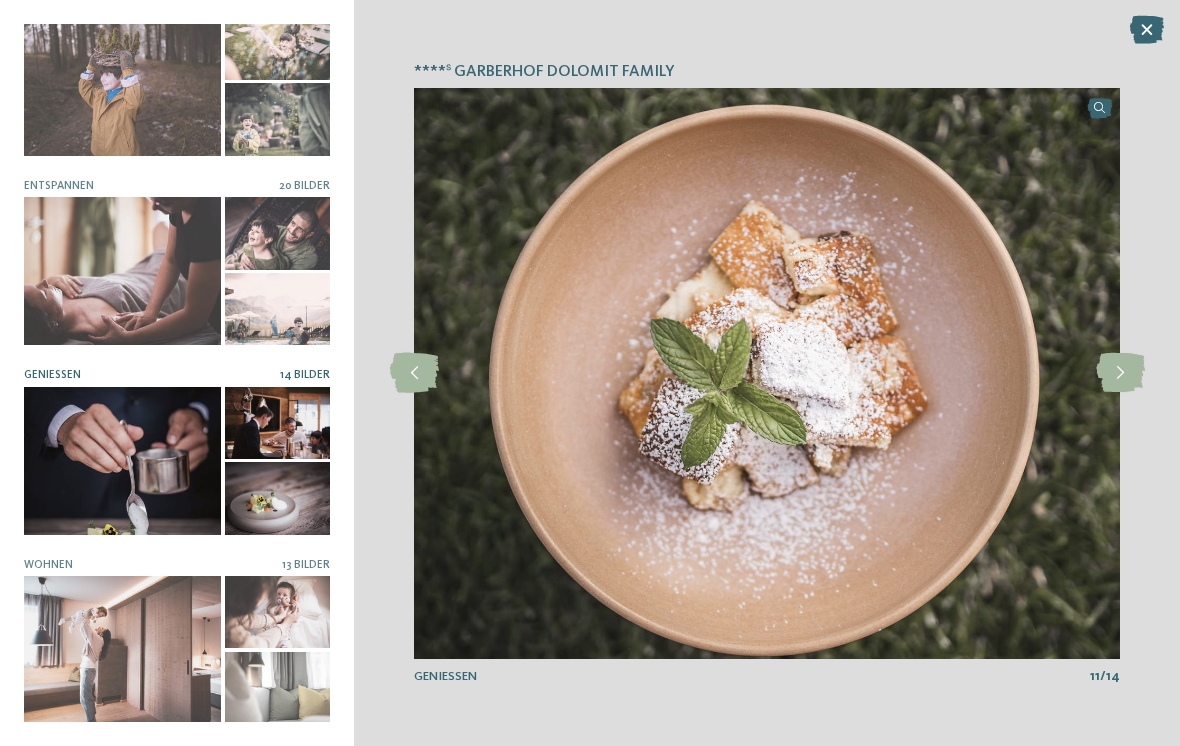 click at bounding box center (1120, 373) 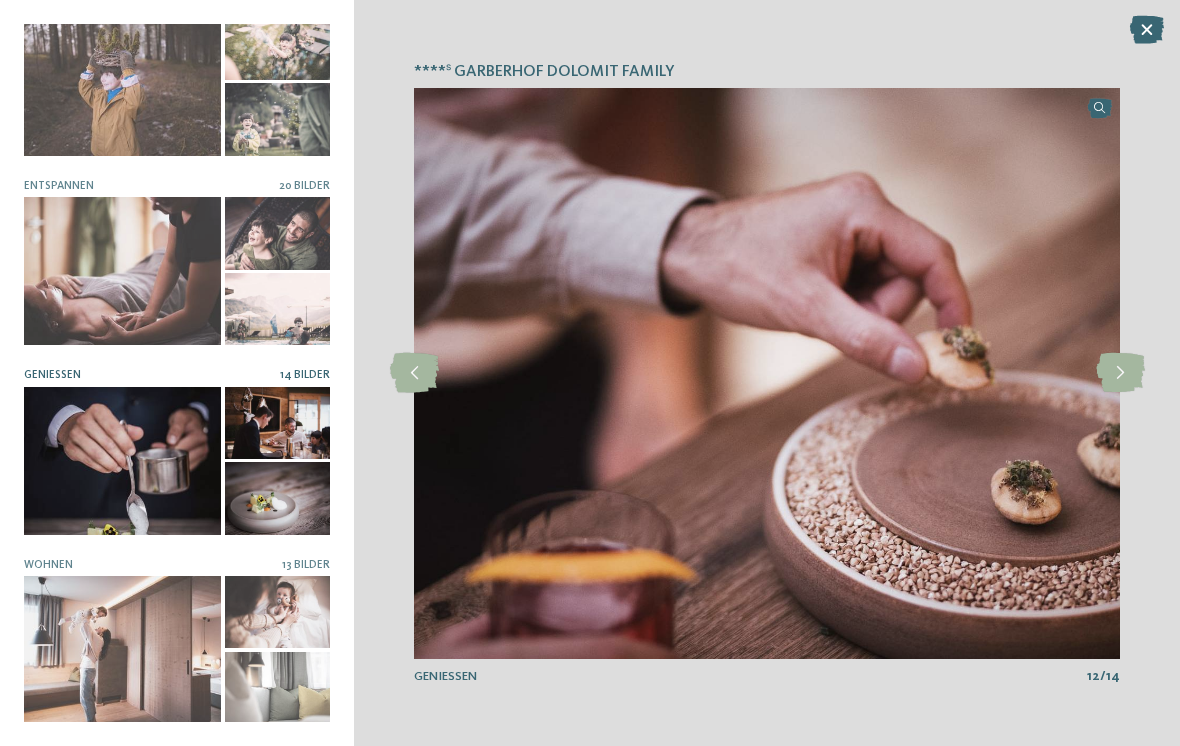 click at bounding box center (1120, 373) 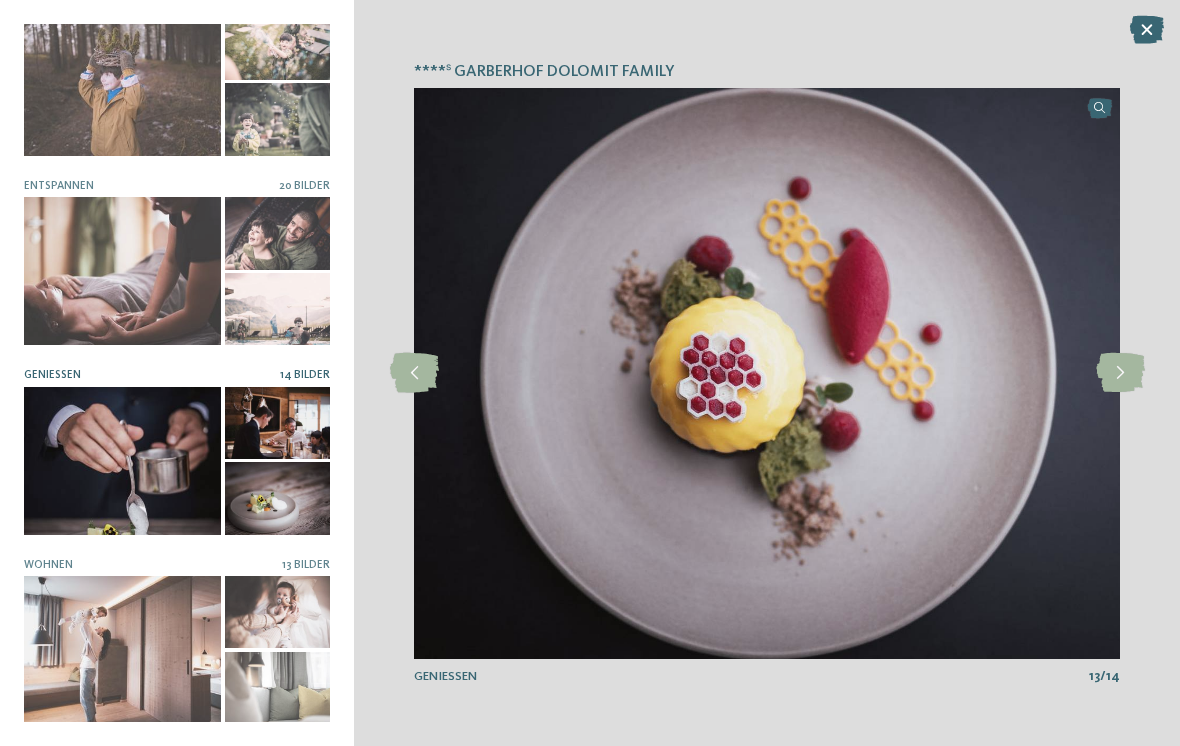 click at bounding box center [1120, 373] 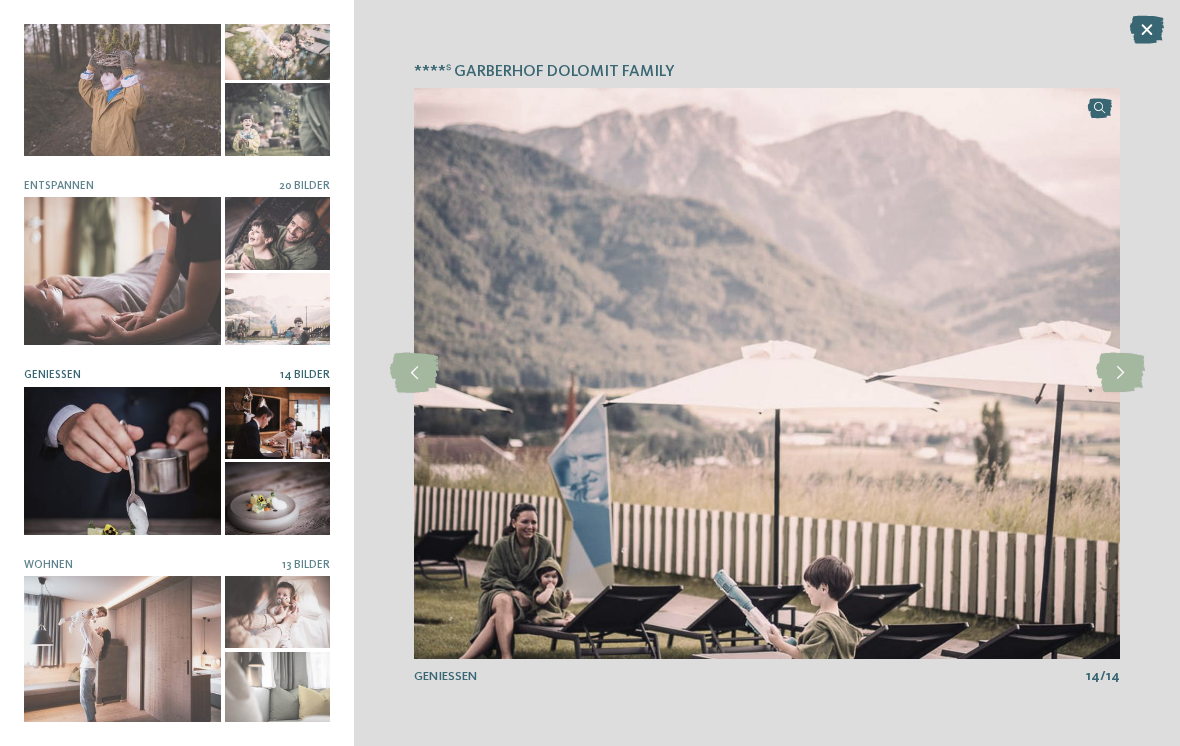 click at bounding box center [1120, 373] 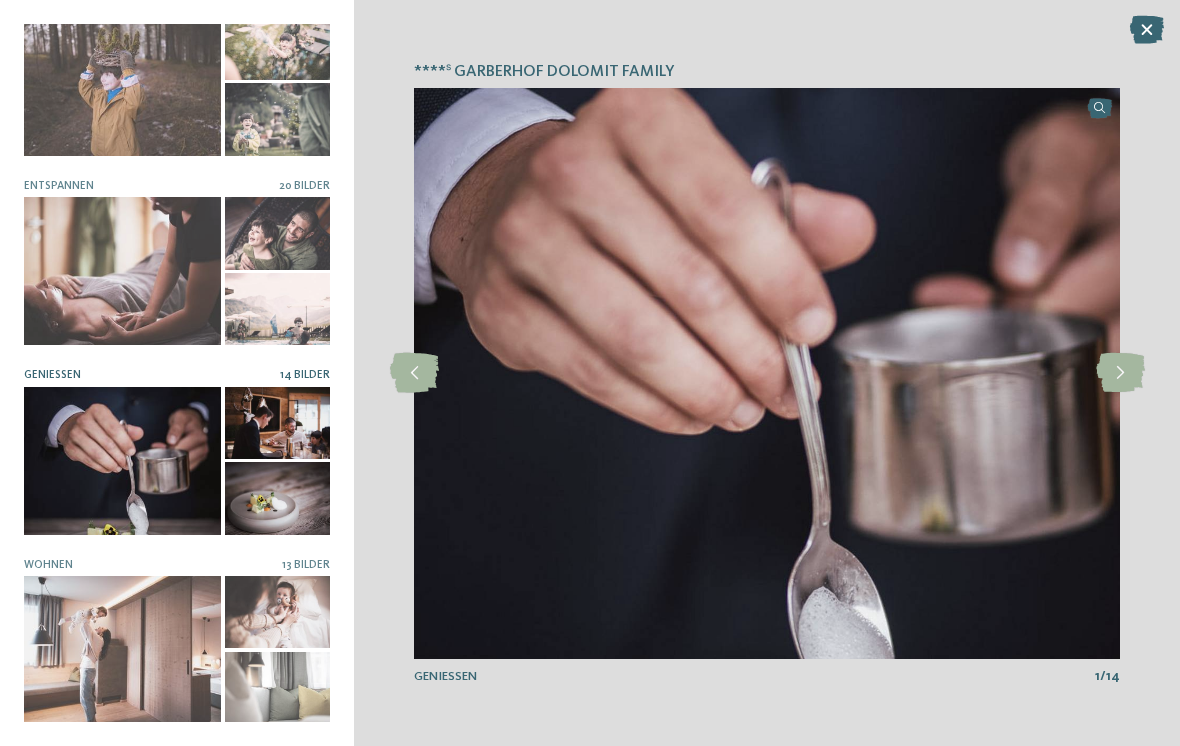 click on "13 Bilder" at bounding box center (306, 565) 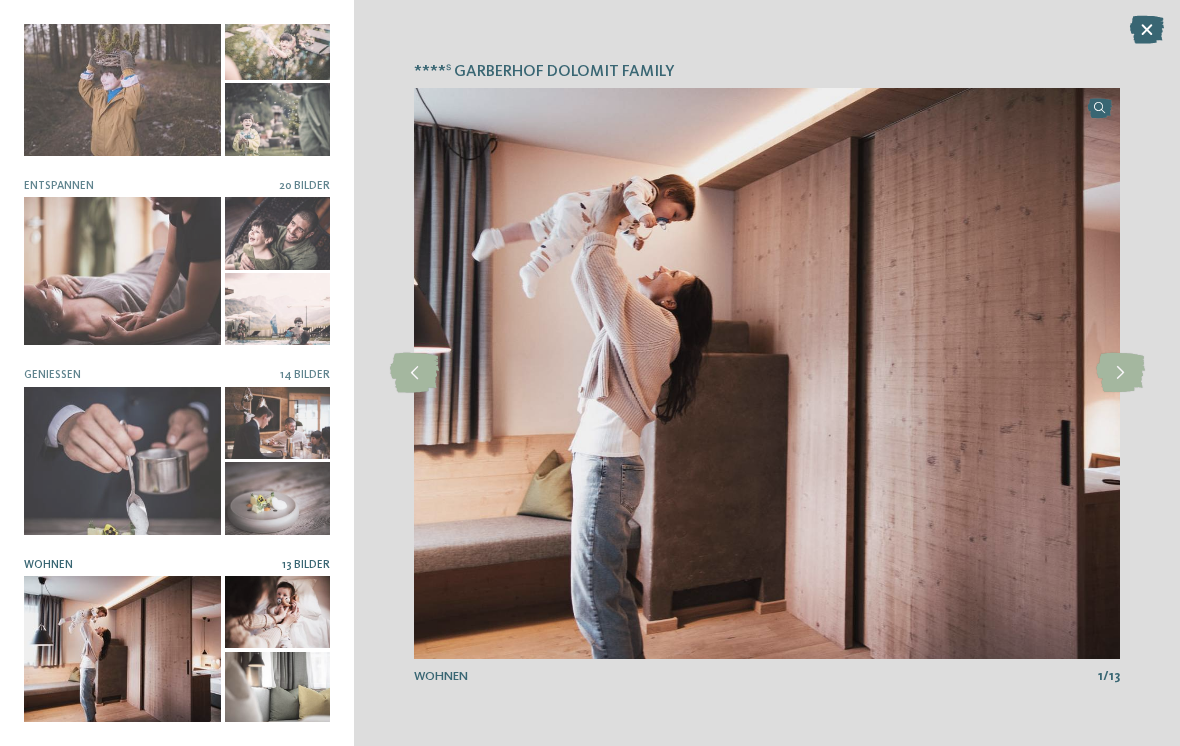 click at bounding box center [1120, 373] 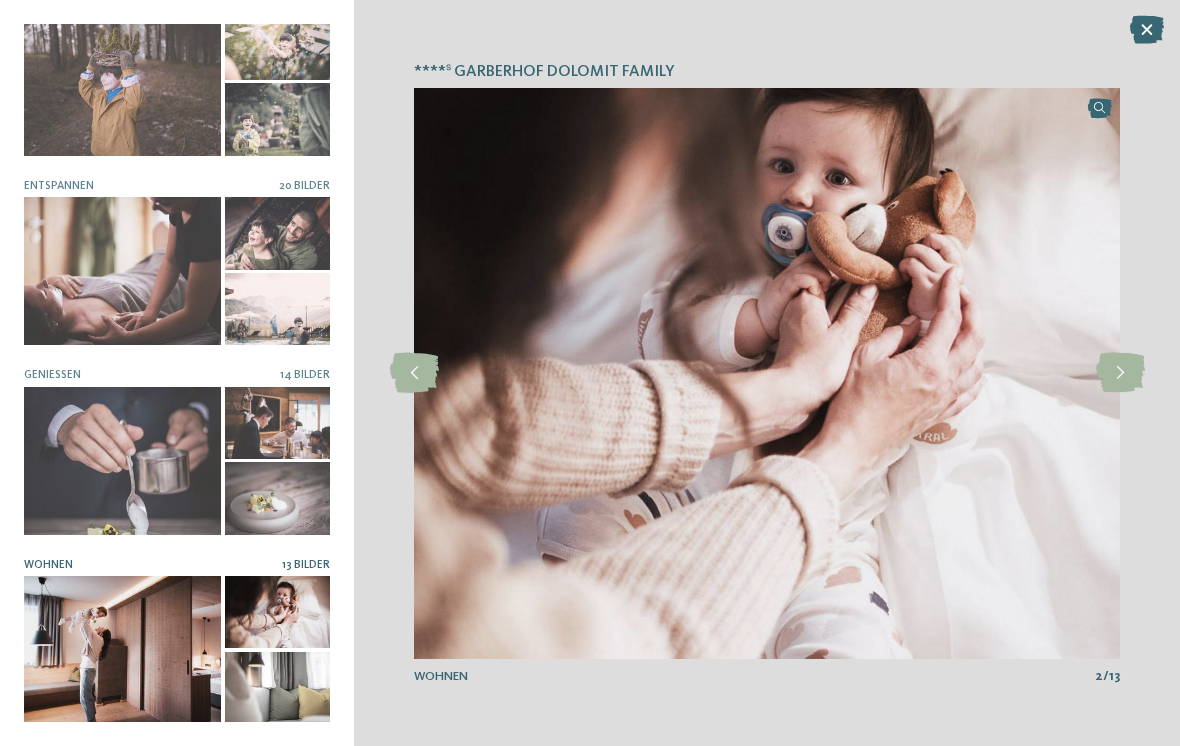 click at bounding box center [1120, 373] 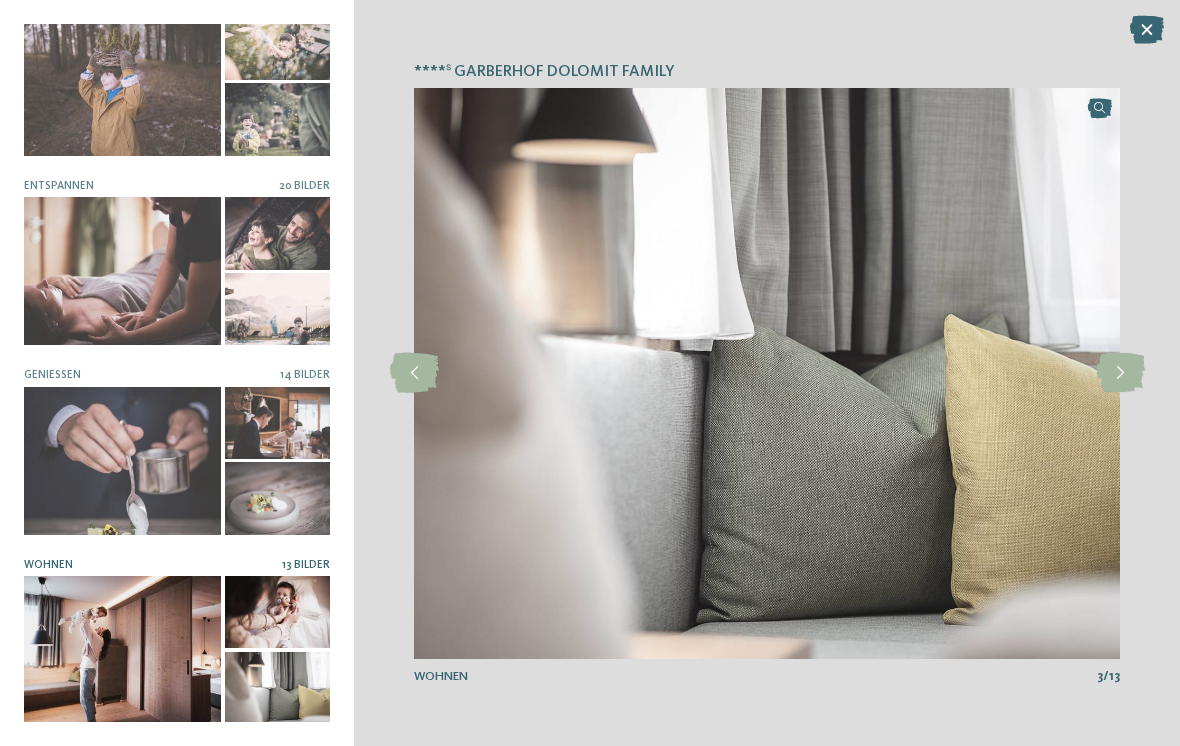 click at bounding box center [1120, 373] 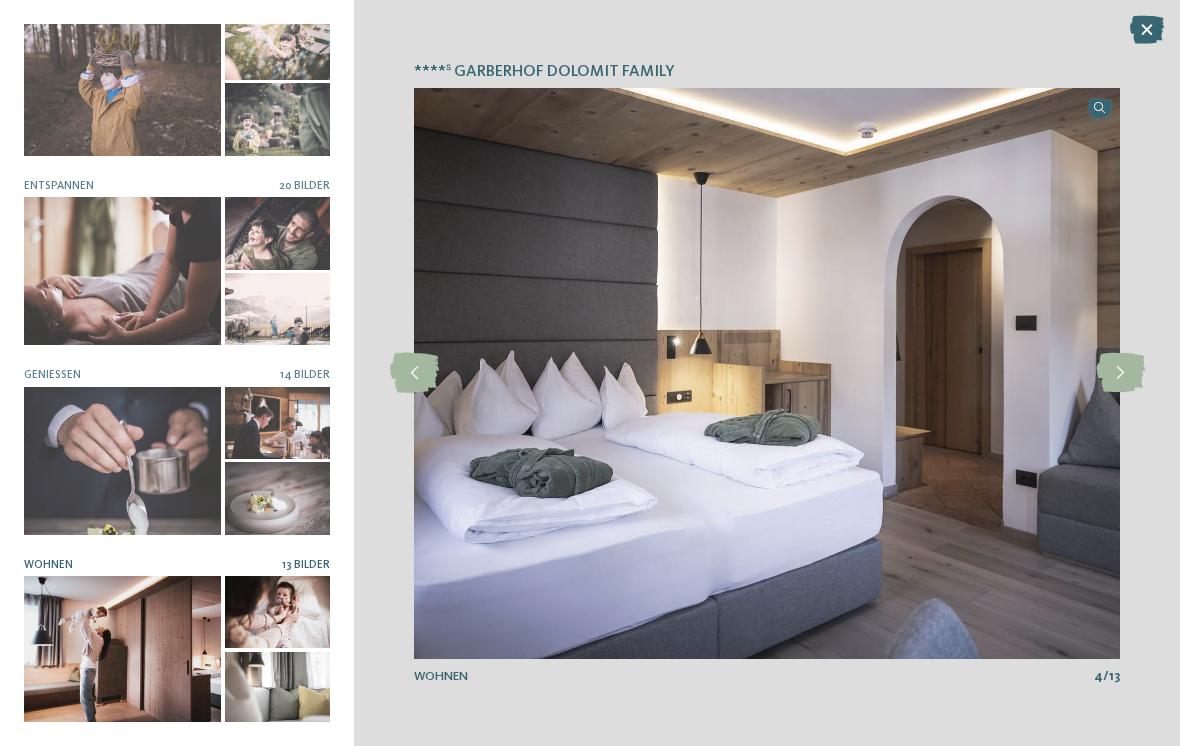 click at bounding box center [1120, 373] 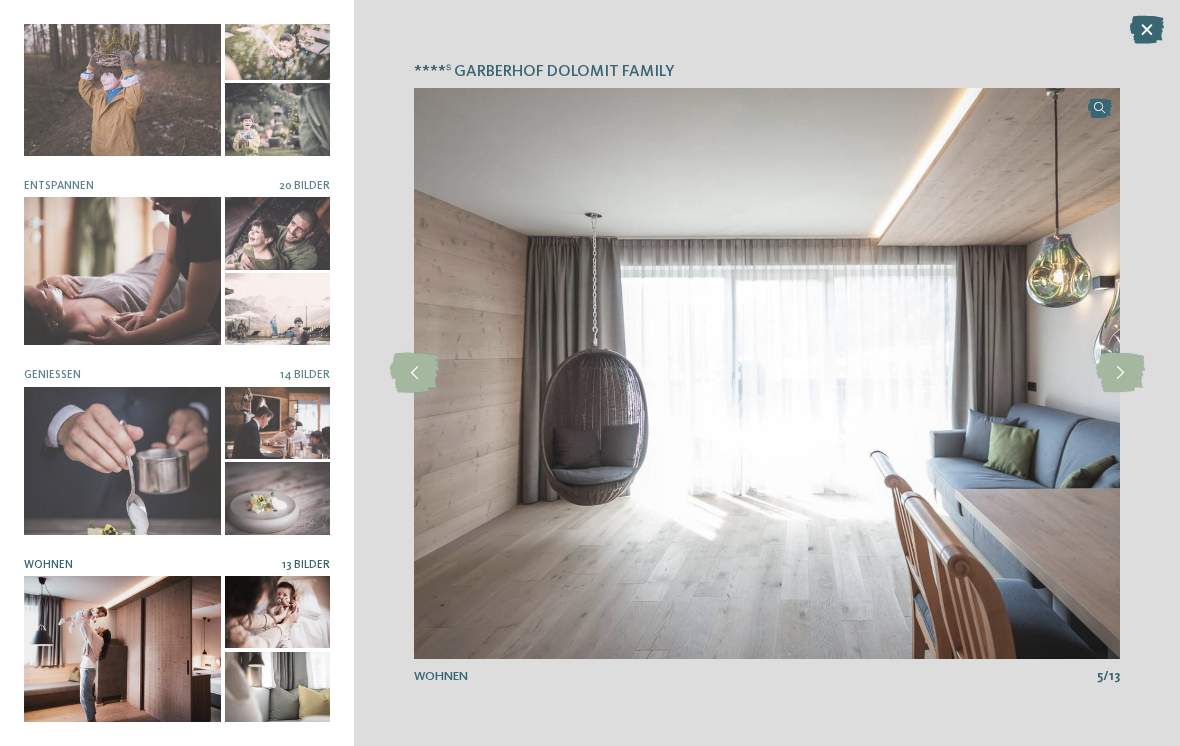 click at bounding box center [1120, 373] 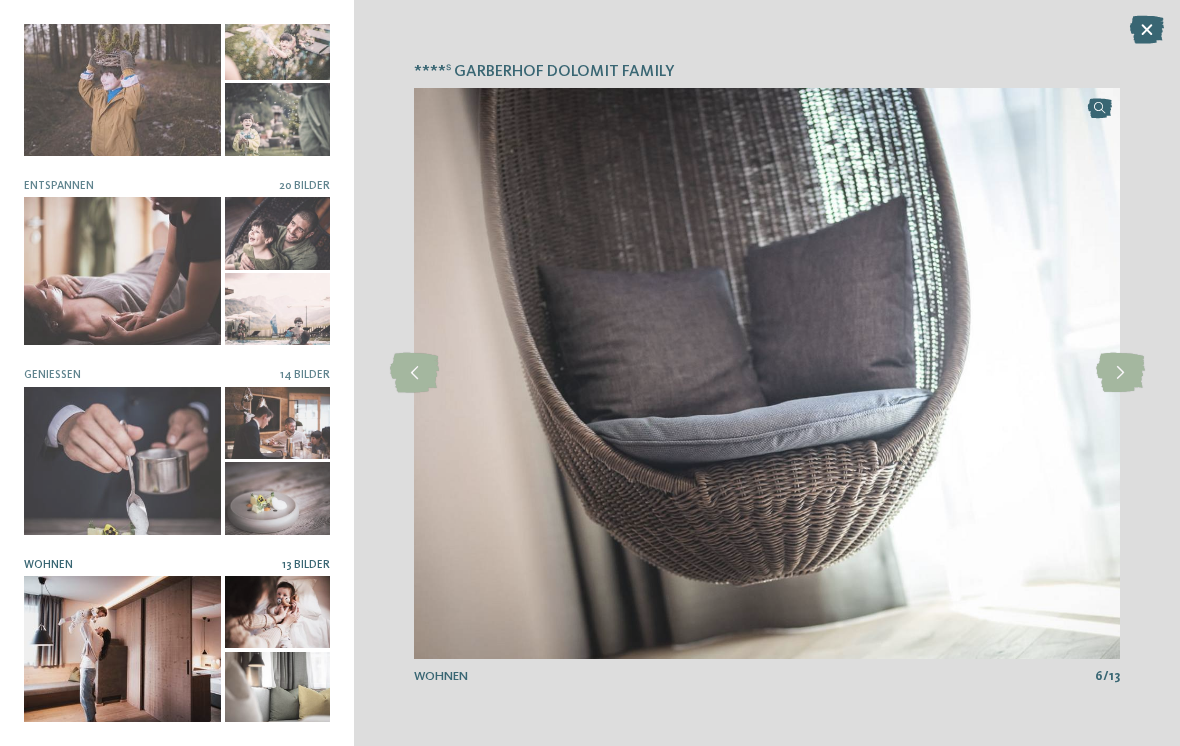 click at bounding box center [1120, 373] 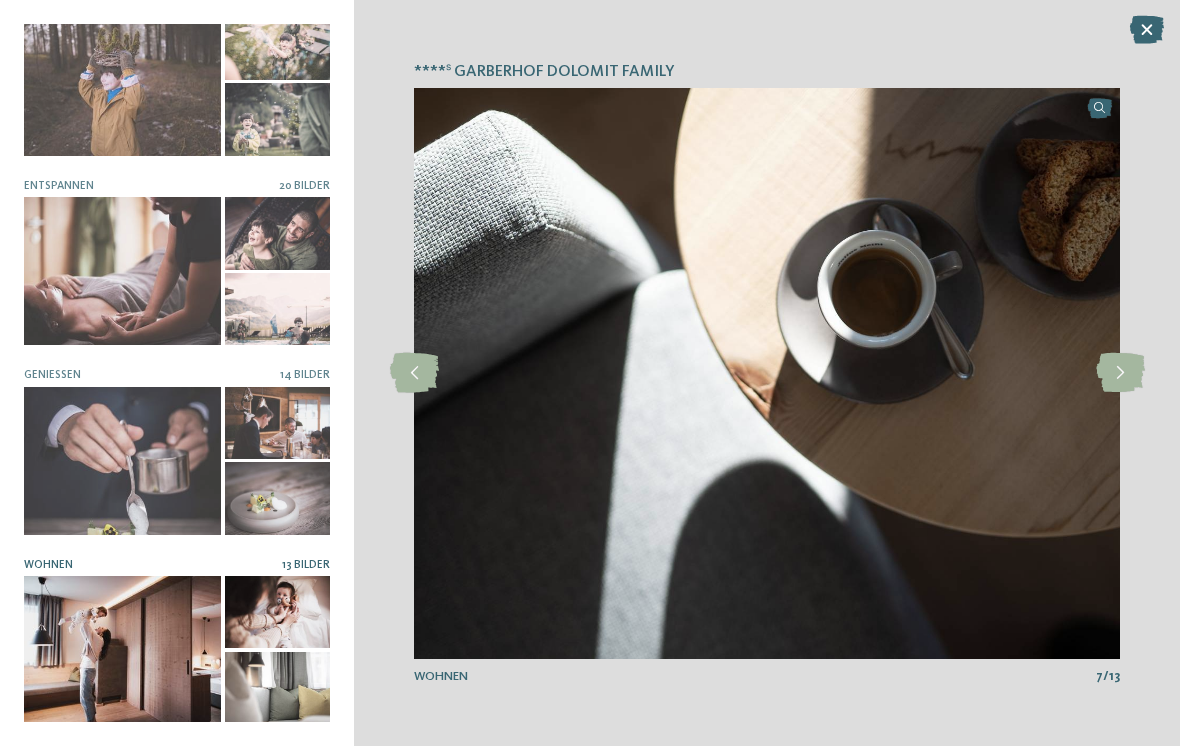 click at bounding box center [1120, 373] 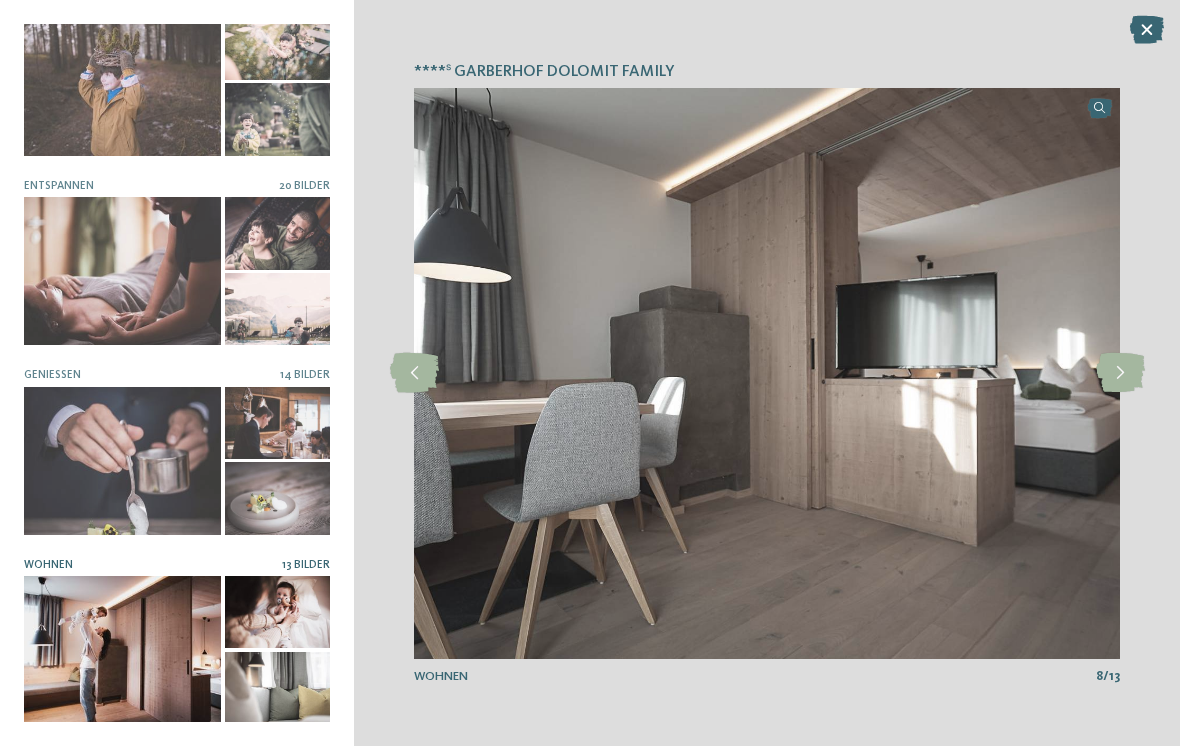 click at bounding box center [1120, 373] 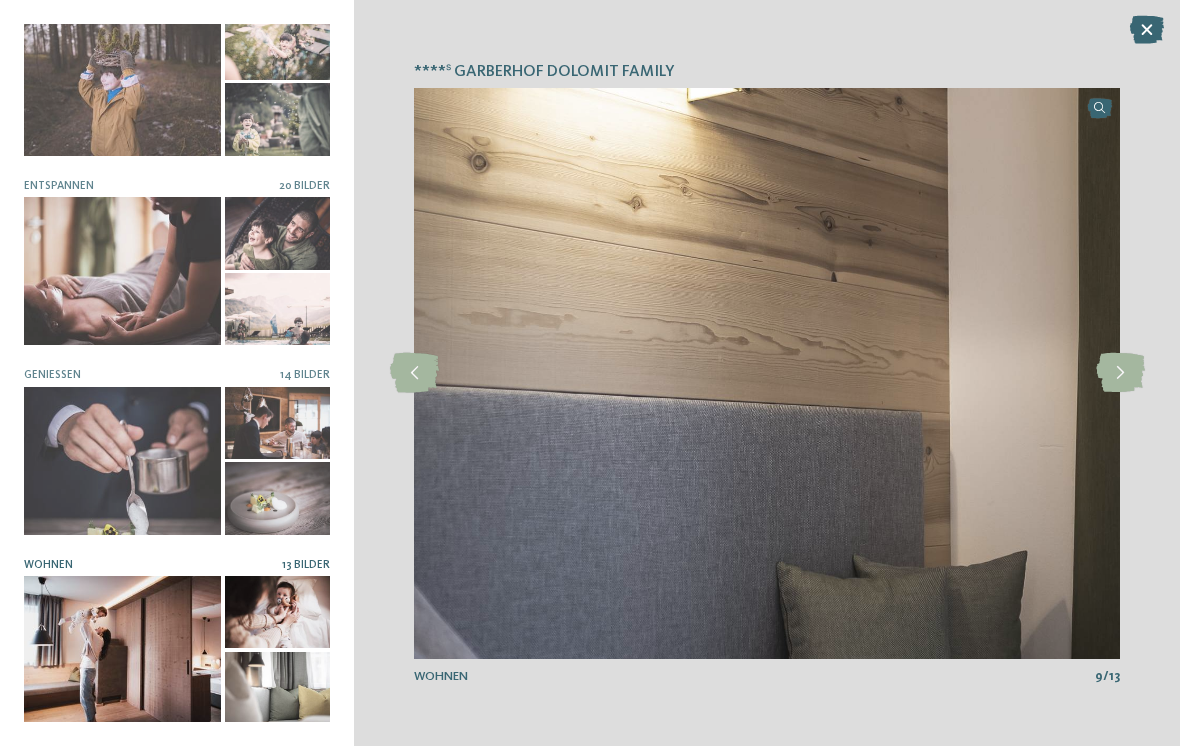 click at bounding box center (1120, 373) 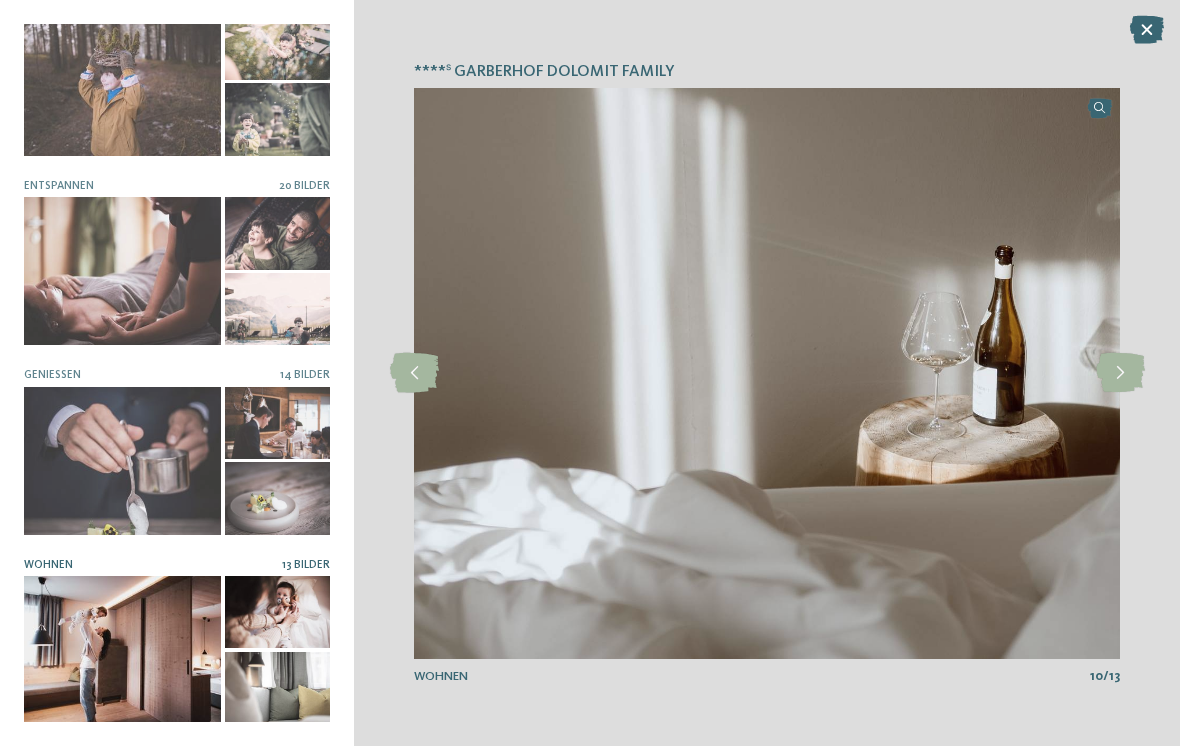 click at bounding box center (1120, 373) 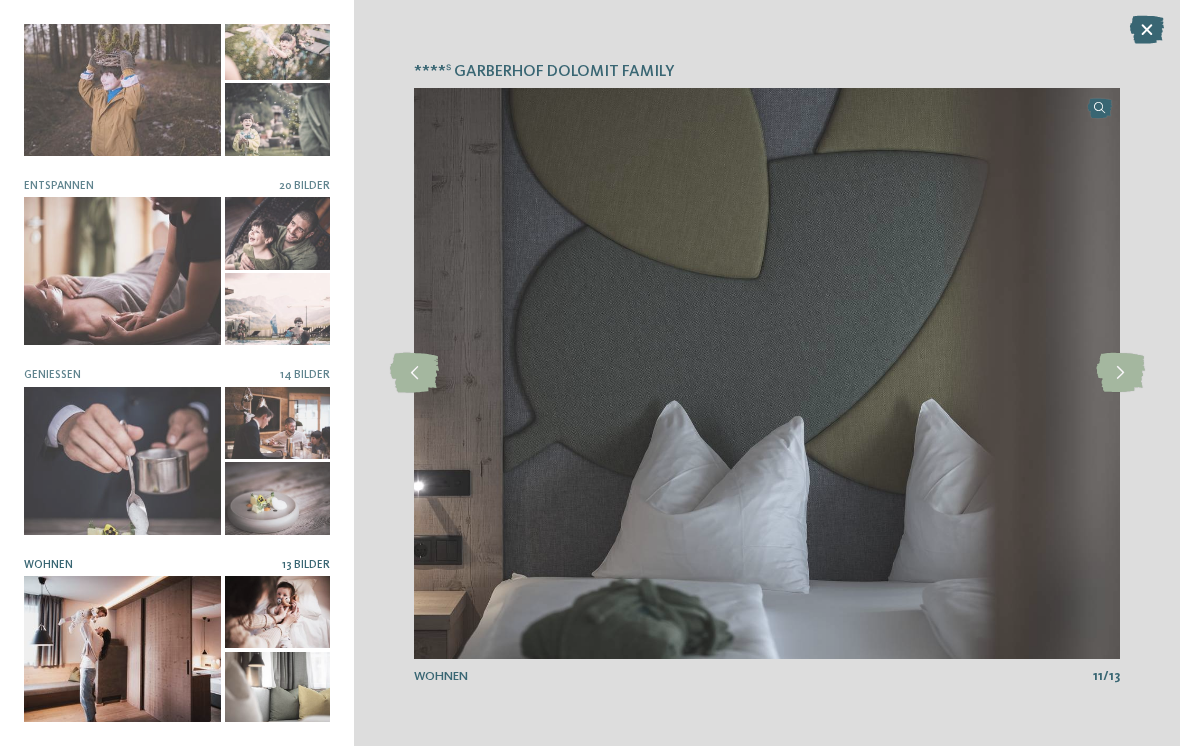click at bounding box center [1120, 373] 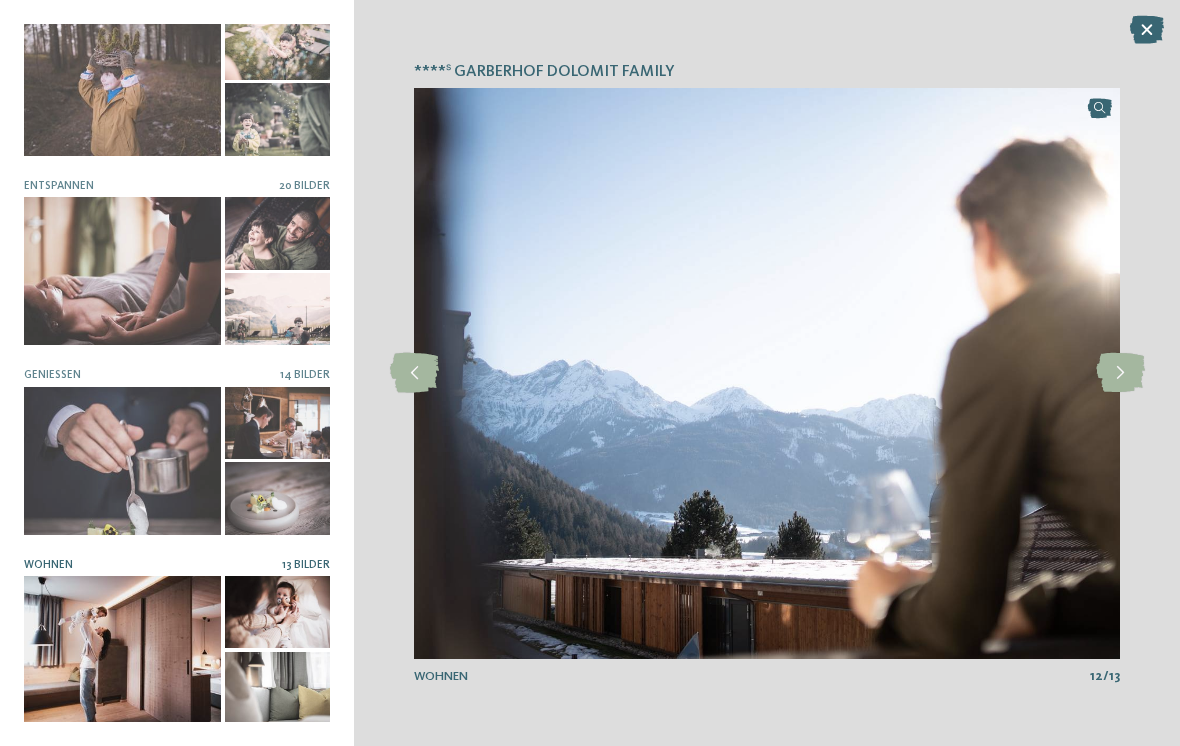 click at bounding box center (1120, 373) 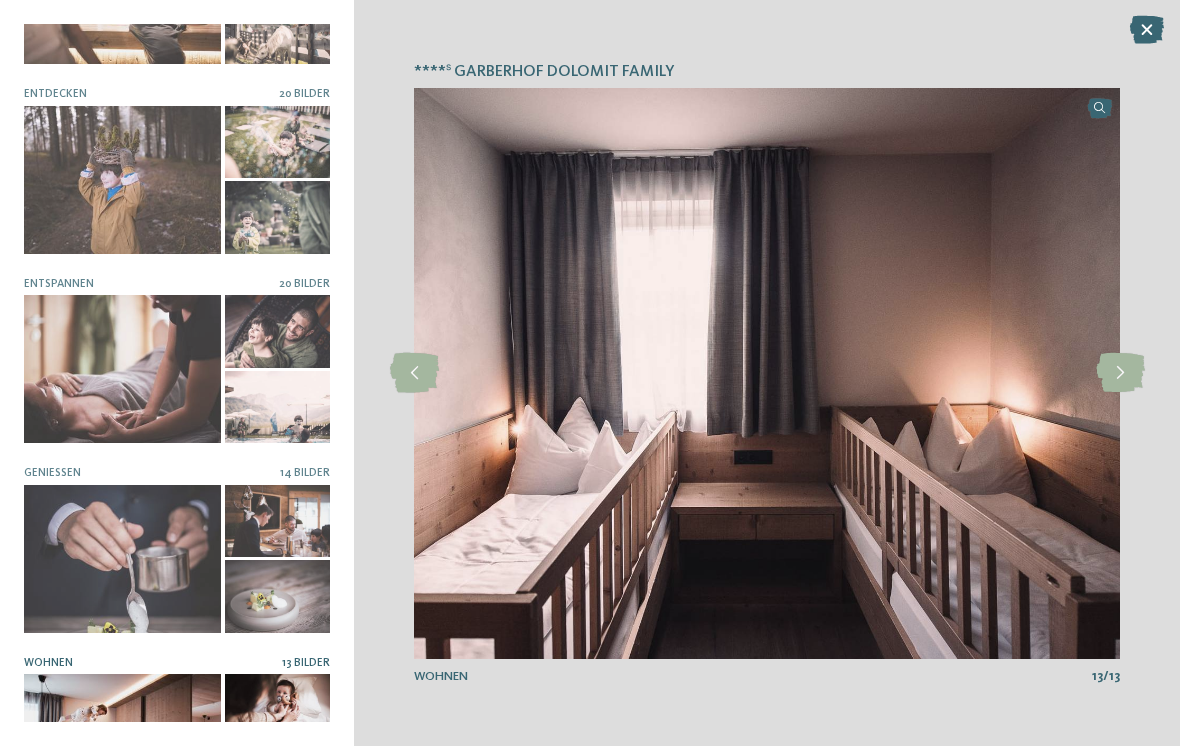 scroll, scrollTop: 112, scrollLeft: 0, axis: vertical 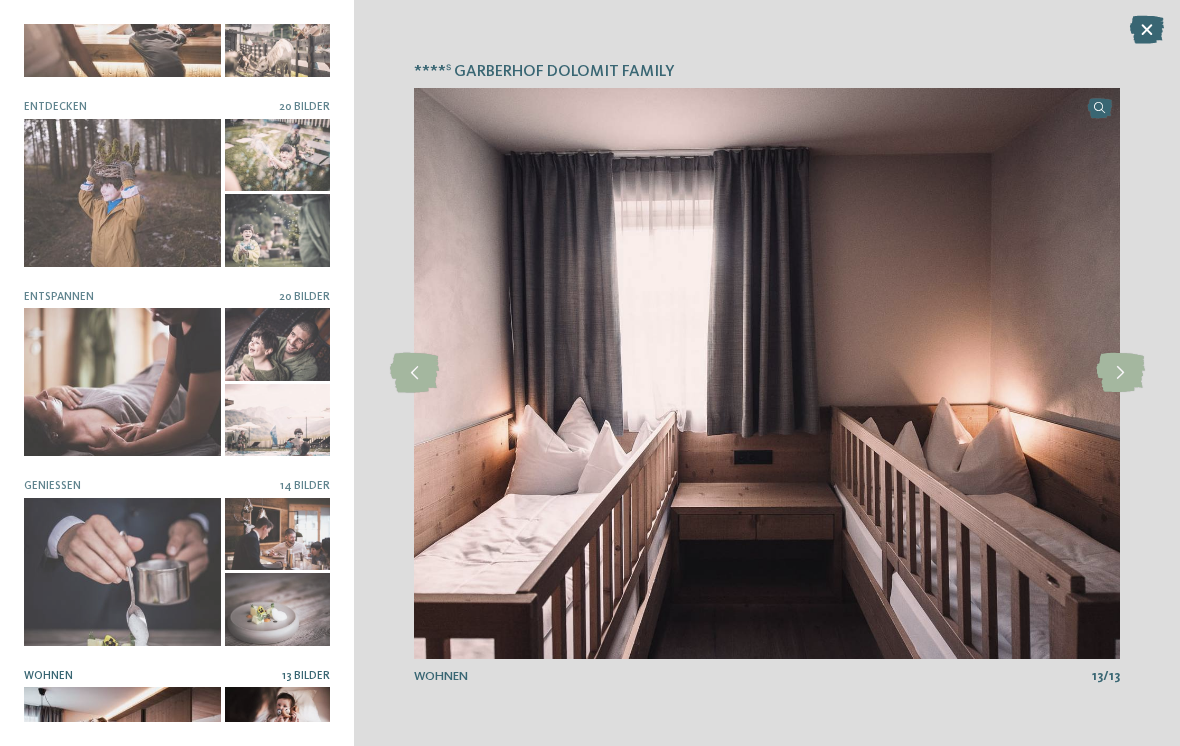 click on "20 Bilder" at bounding box center [304, 297] 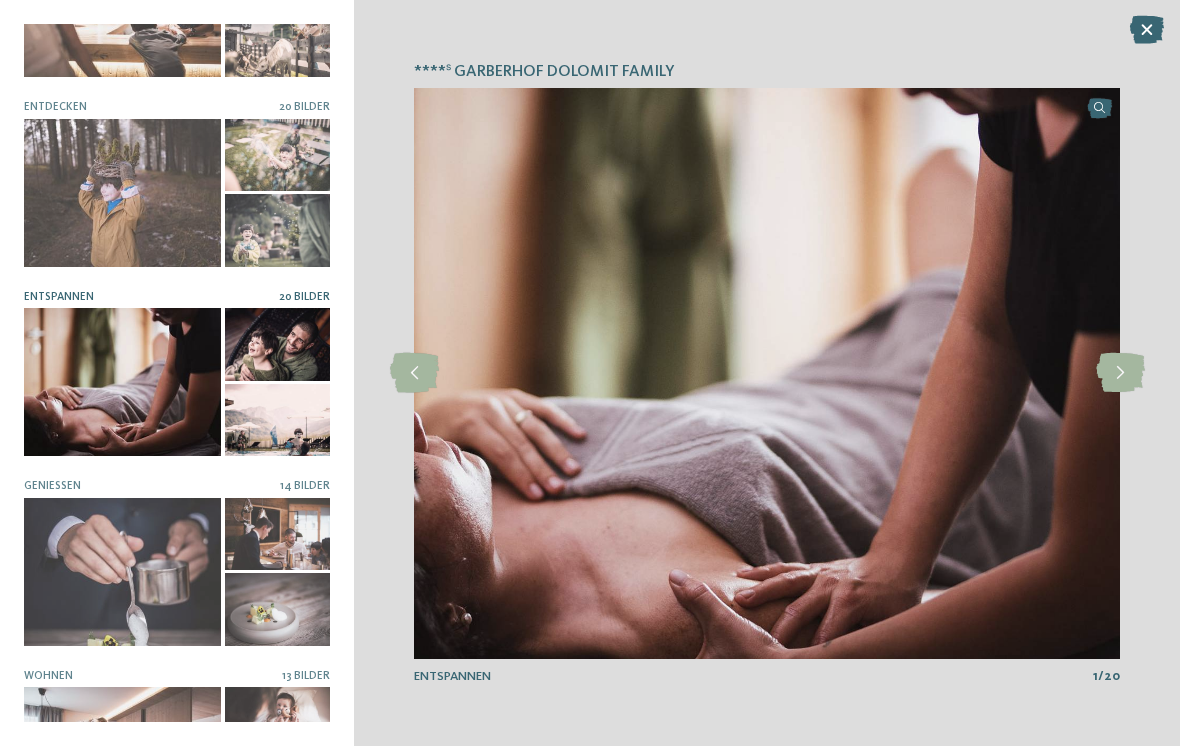 click at bounding box center (1120, 373) 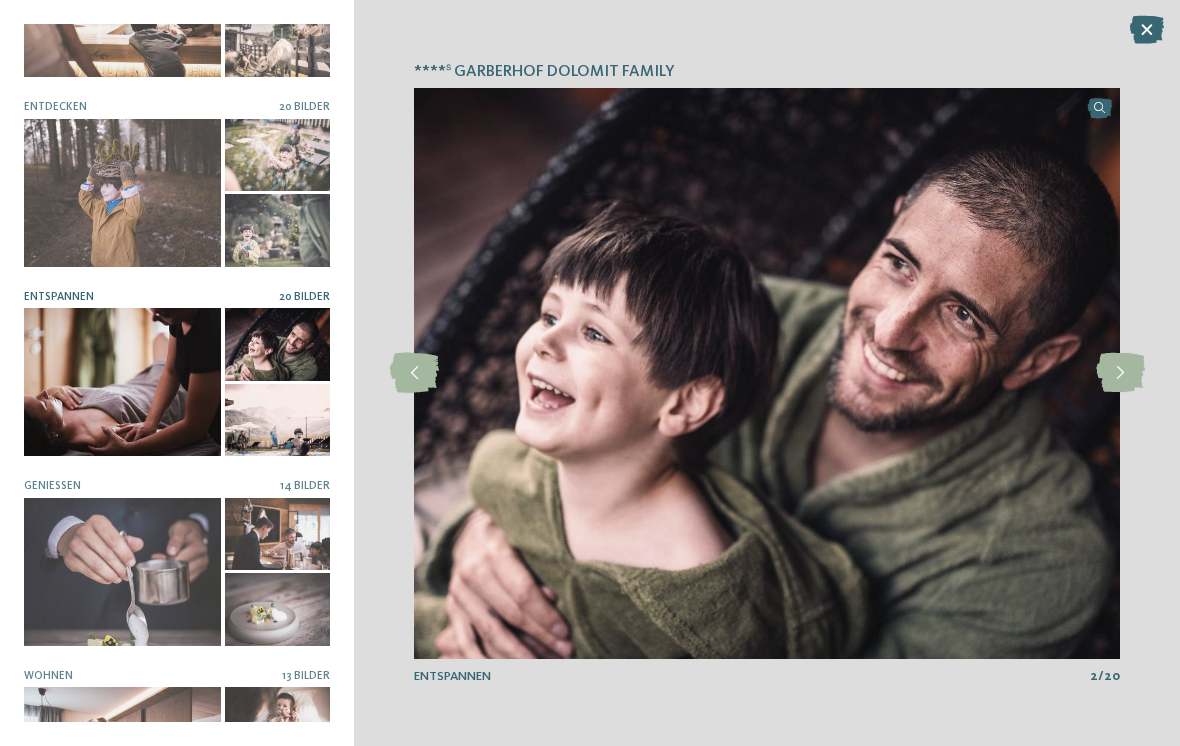 click at bounding box center (1120, 373) 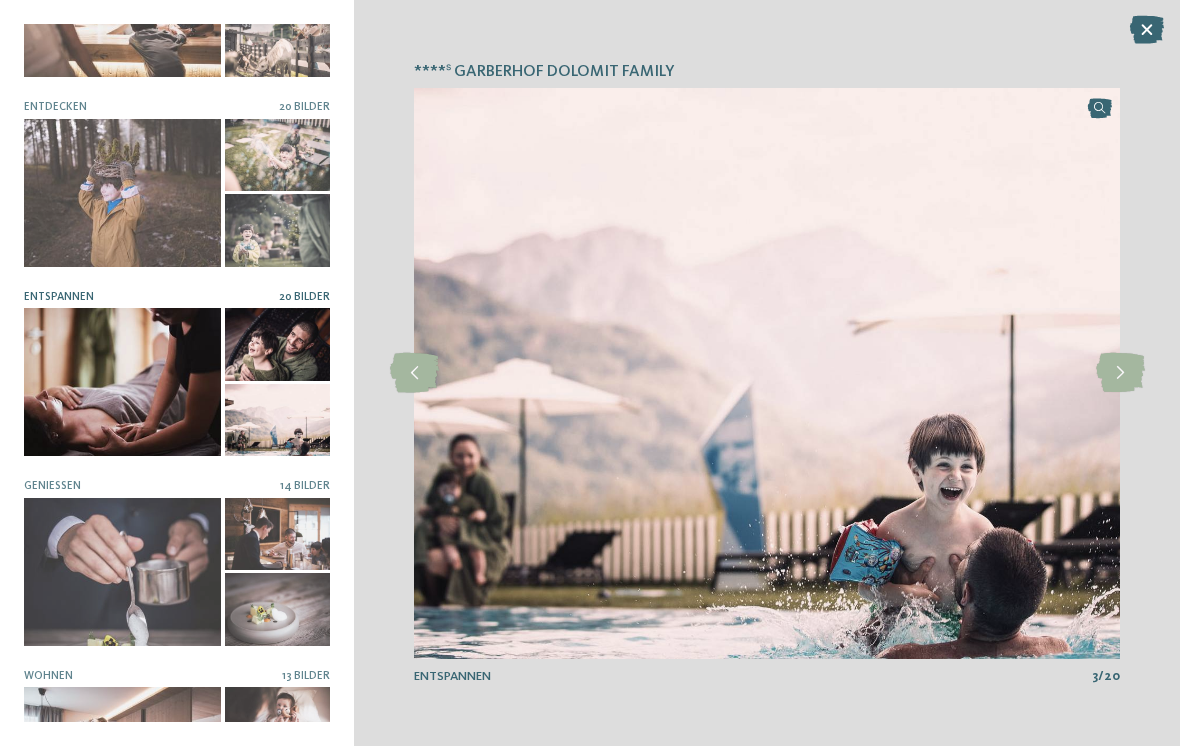 click at bounding box center [1120, 373] 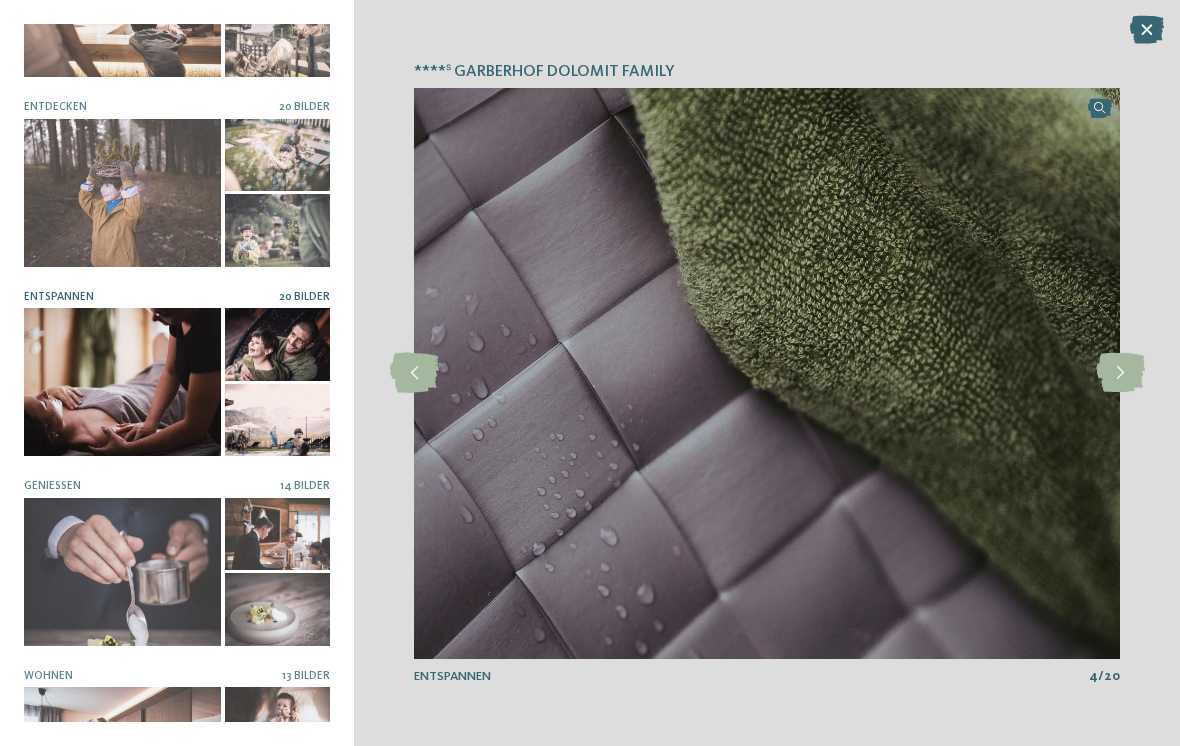 click at bounding box center (1120, 373) 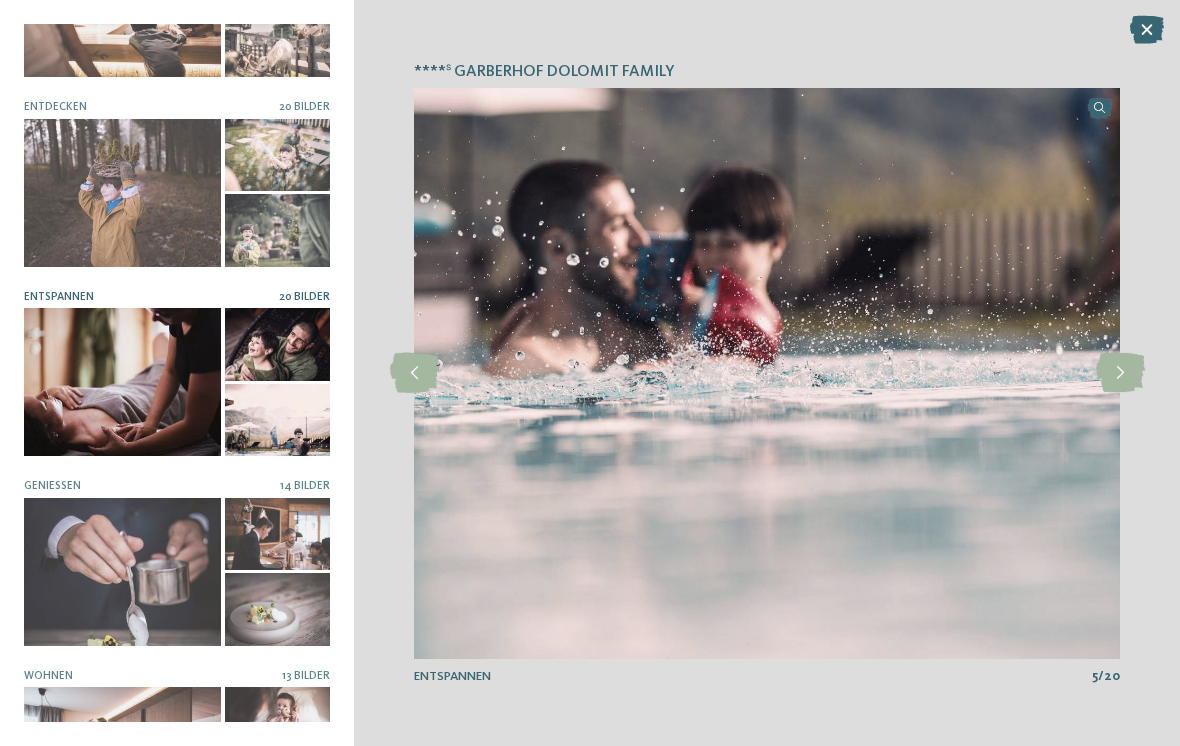 click at bounding box center (1120, 373) 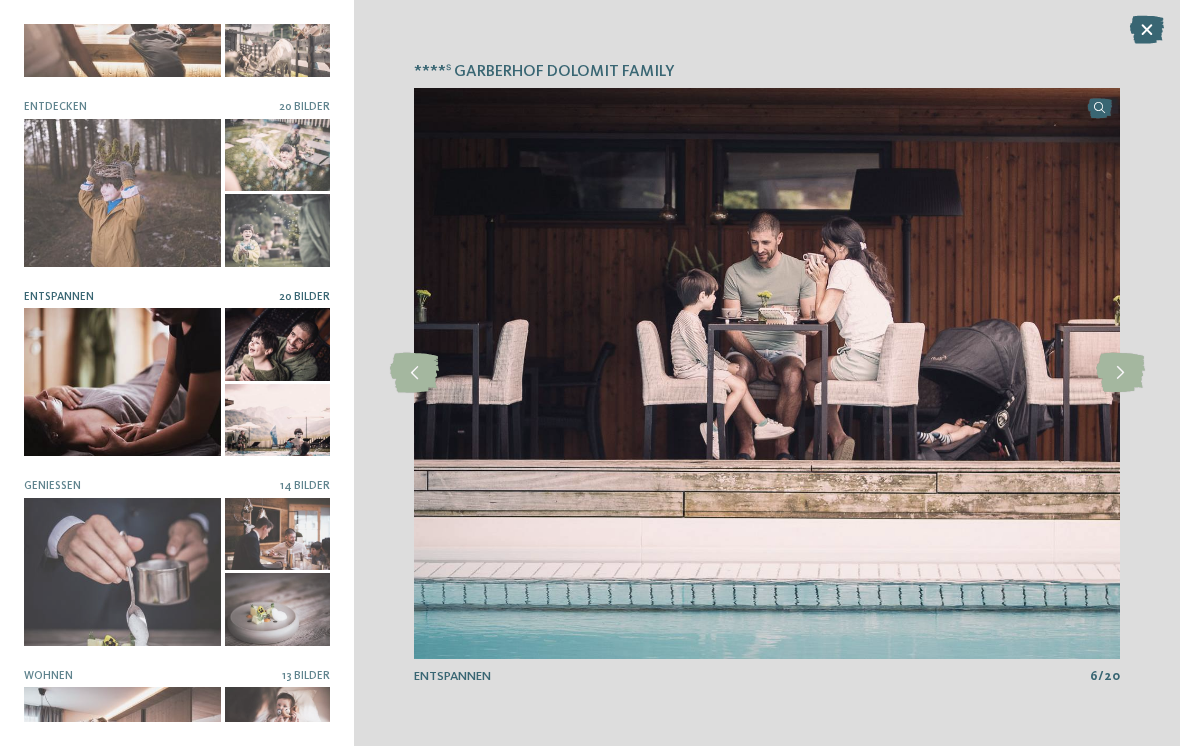 click at bounding box center [1147, 30] 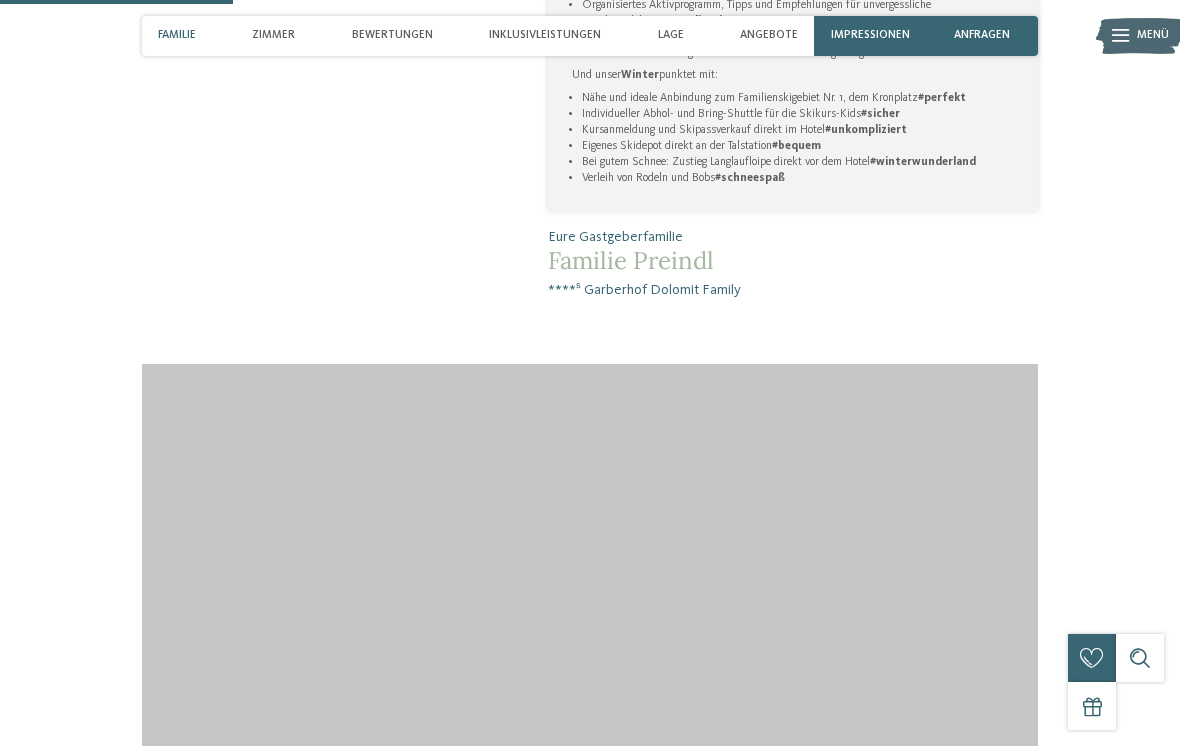 scroll, scrollTop: 1302, scrollLeft: 0, axis: vertical 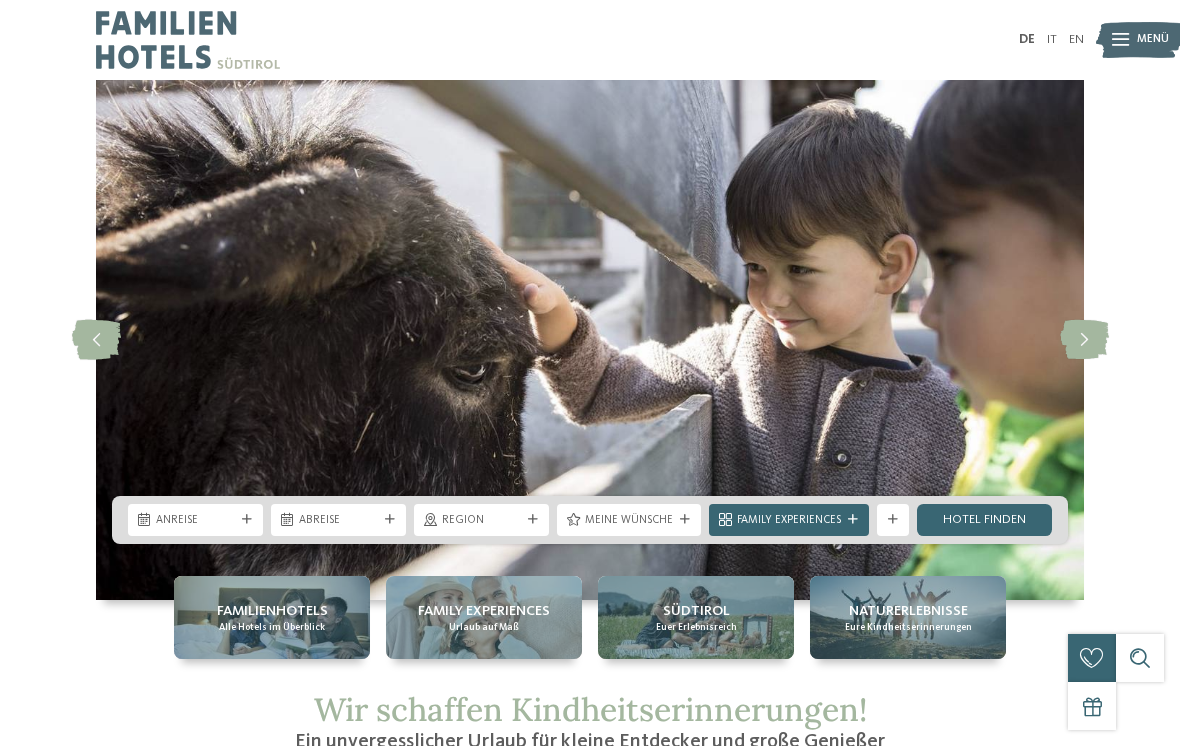 click at bounding box center (1084, 340) 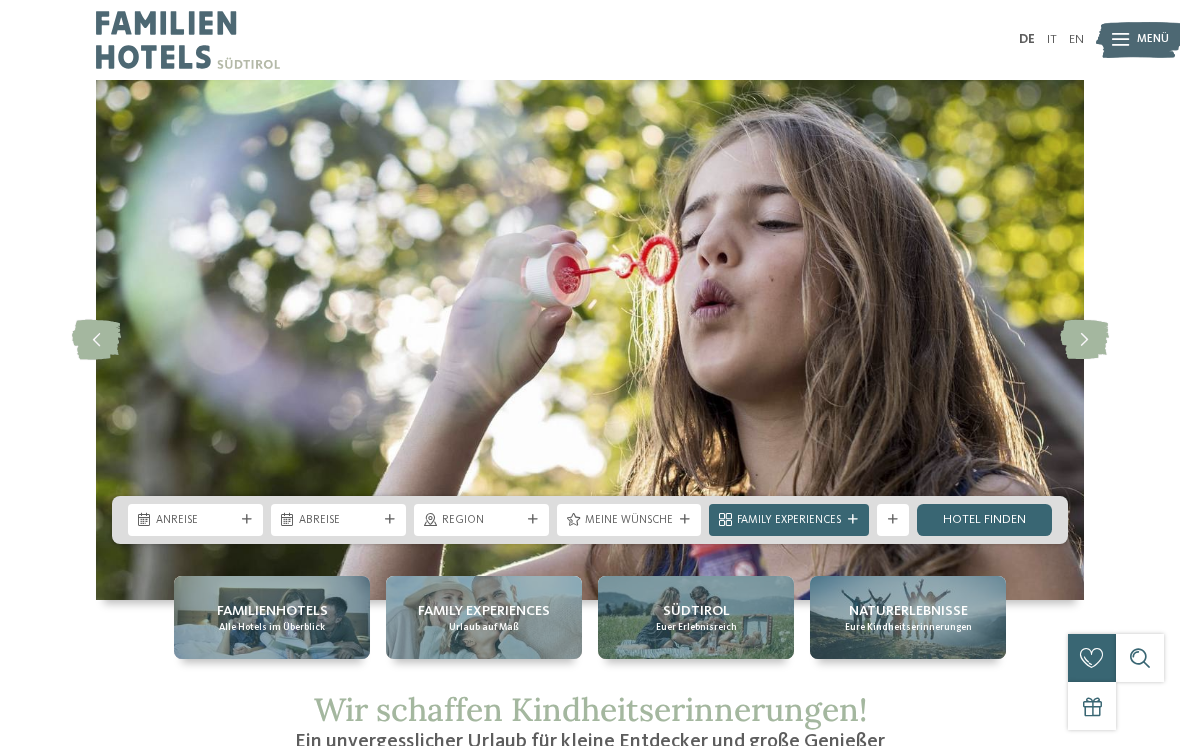 click at bounding box center [1084, 340] 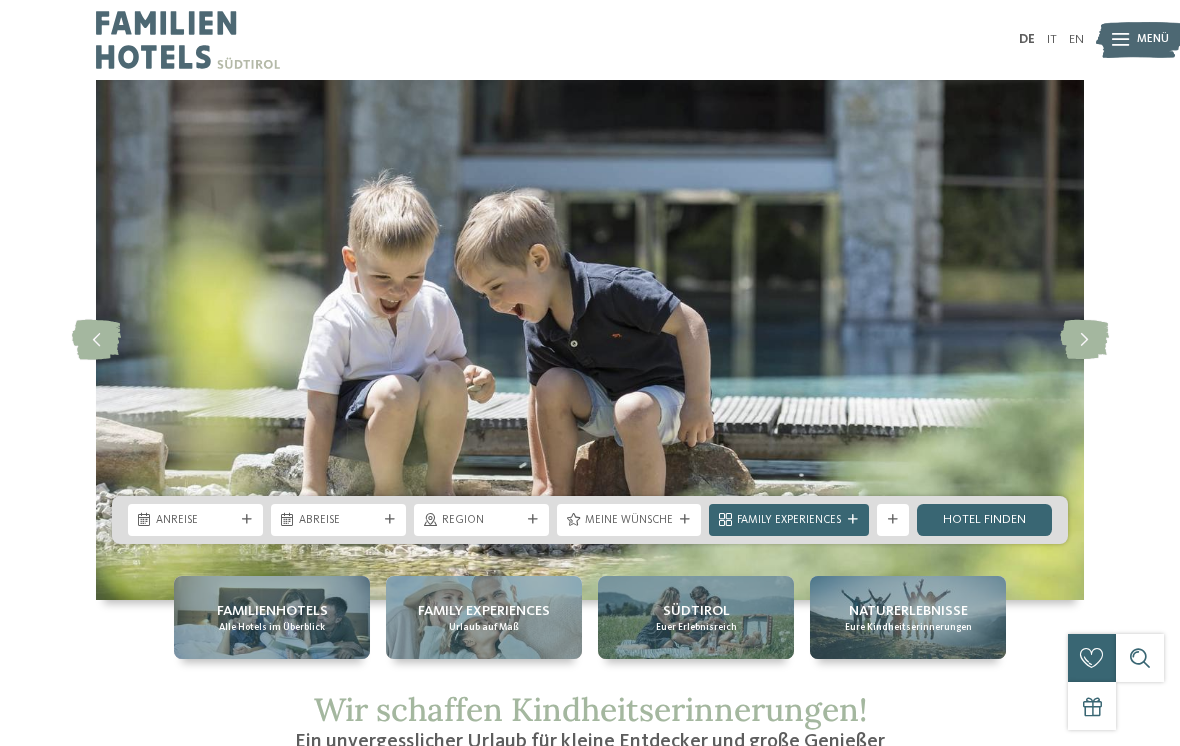 click at bounding box center (1084, 340) 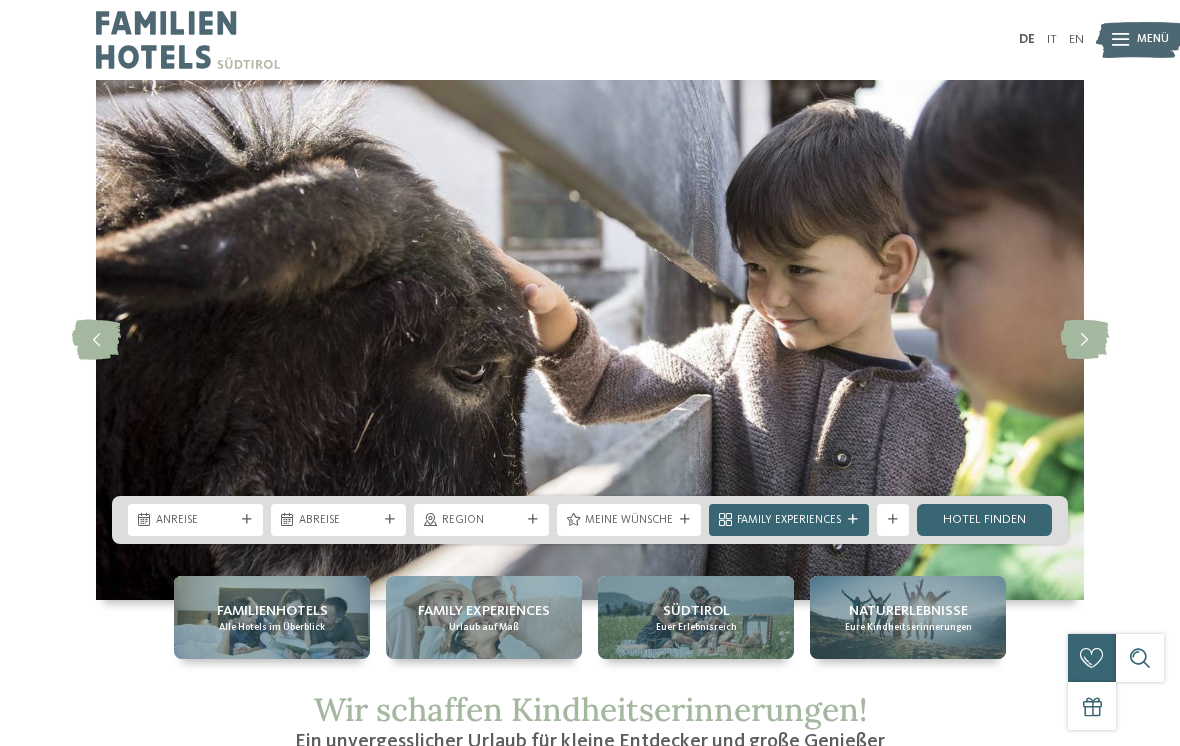 click at bounding box center (1084, 340) 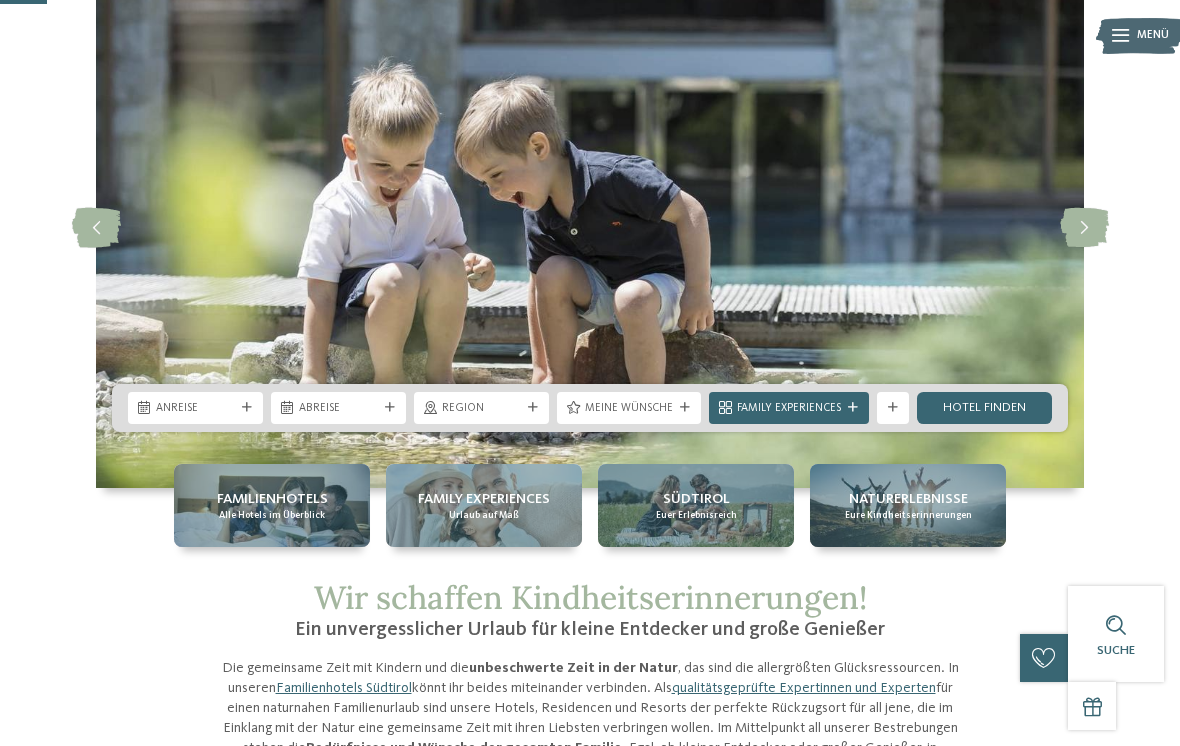 scroll, scrollTop: 111, scrollLeft: 0, axis: vertical 